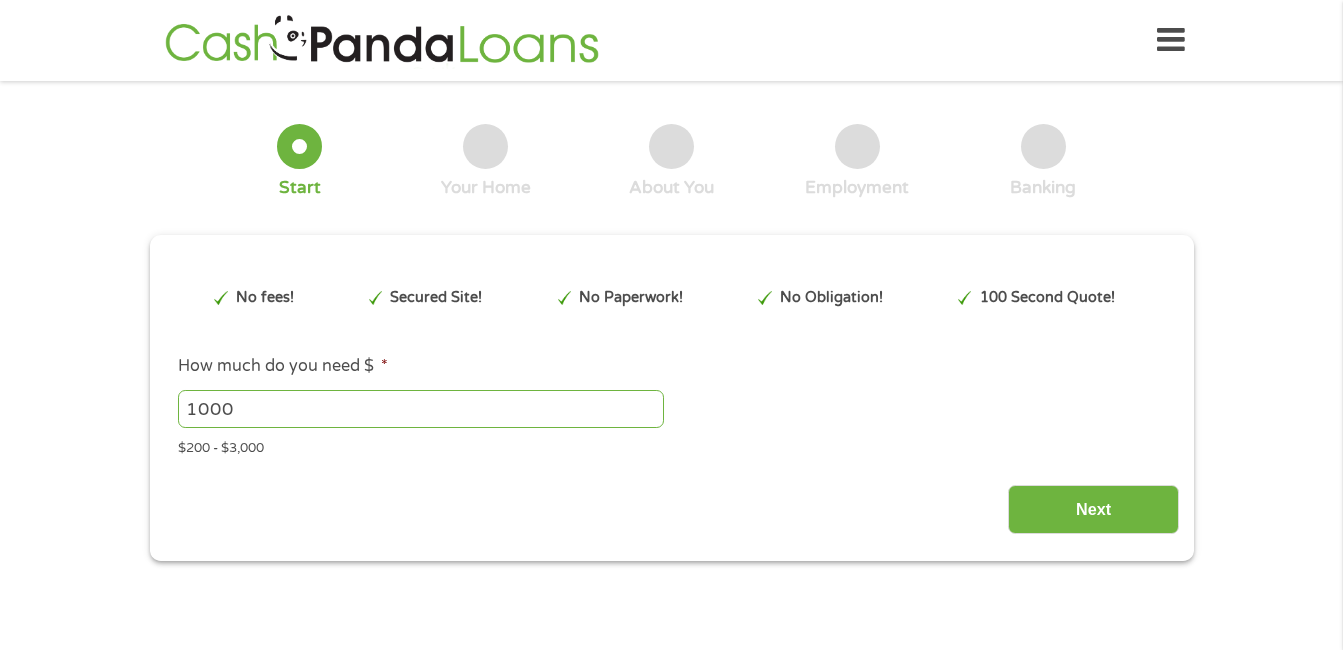 scroll, scrollTop: 0, scrollLeft: 0, axis: both 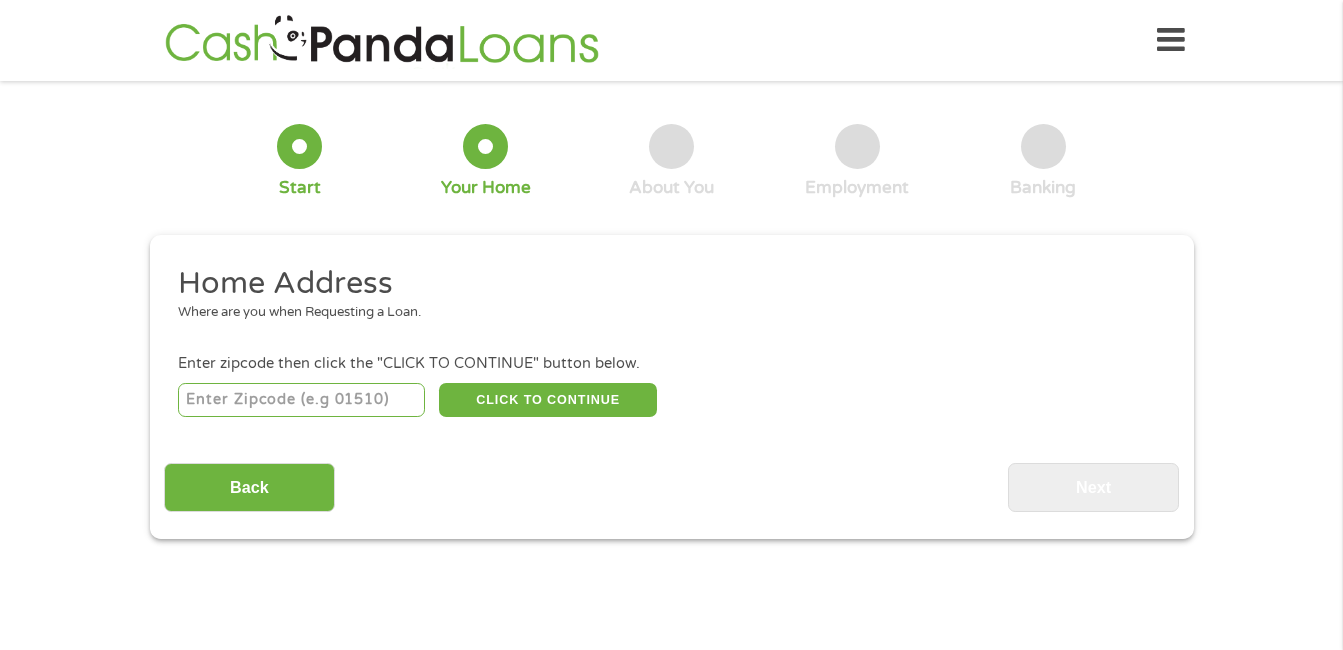 click at bounding box center (301, 400) 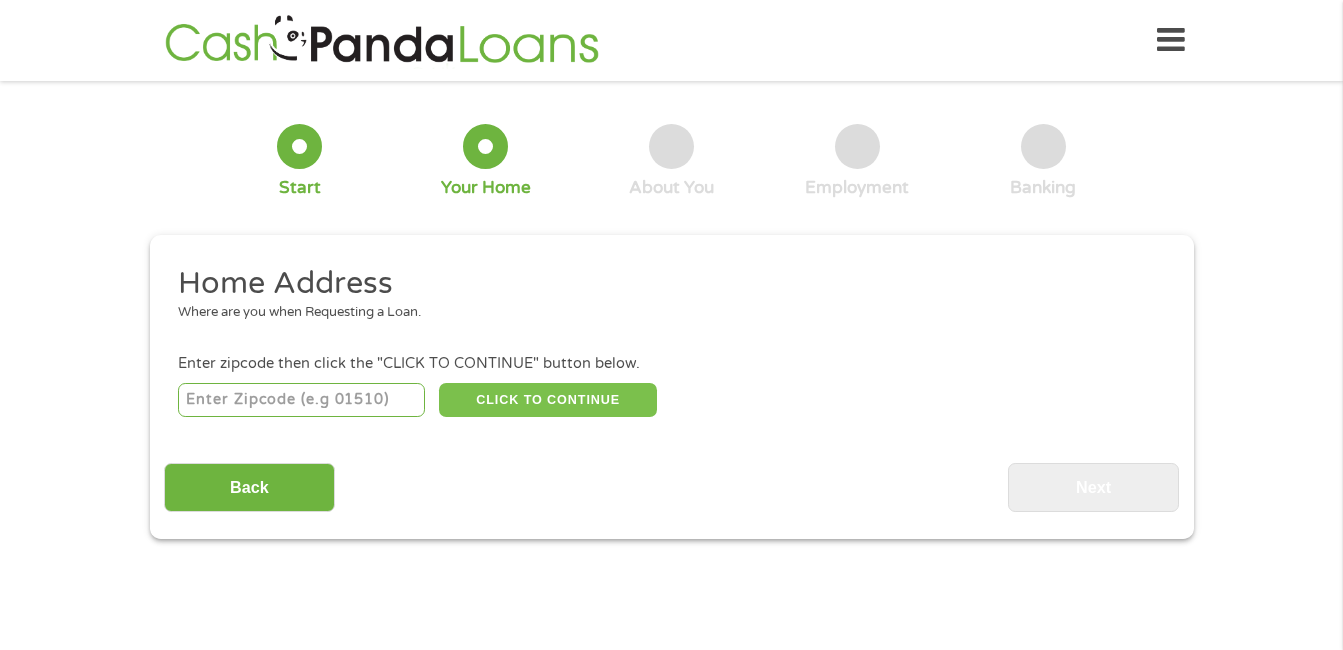 click on "CLICK TO CONTINUE" at bounding box center [548, 400] 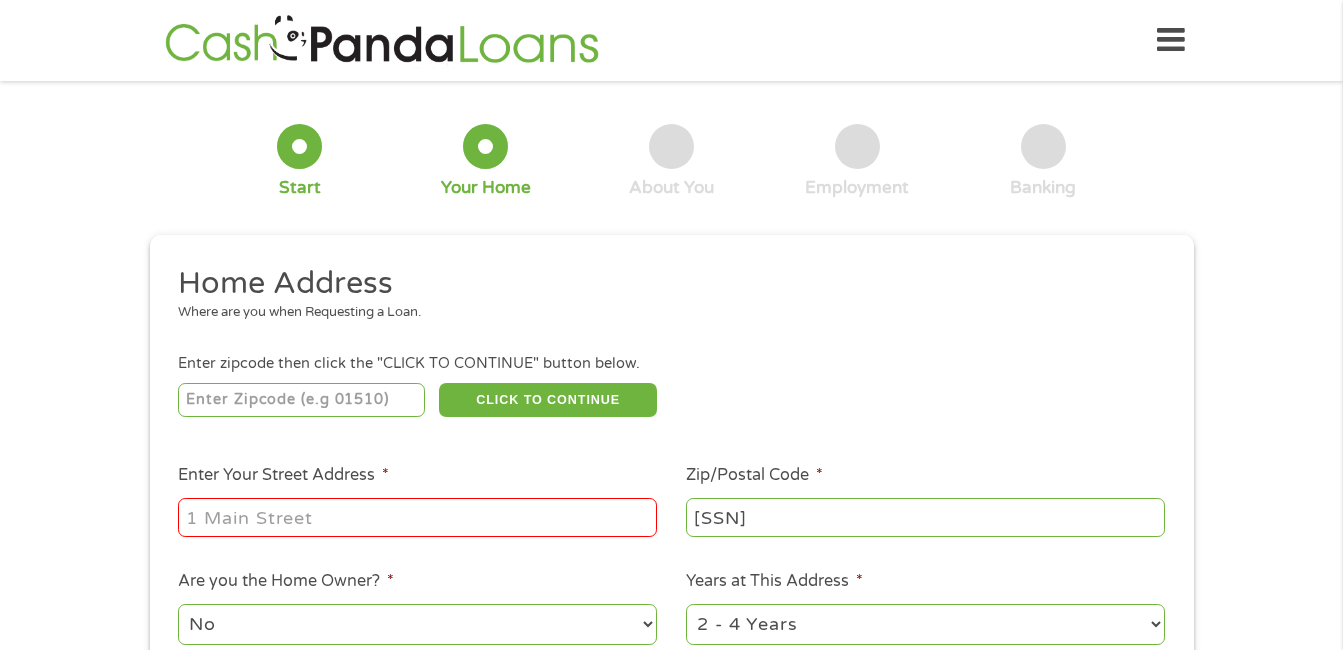 click on "Enter Your Street Address *" at bounding box center (417, 517) 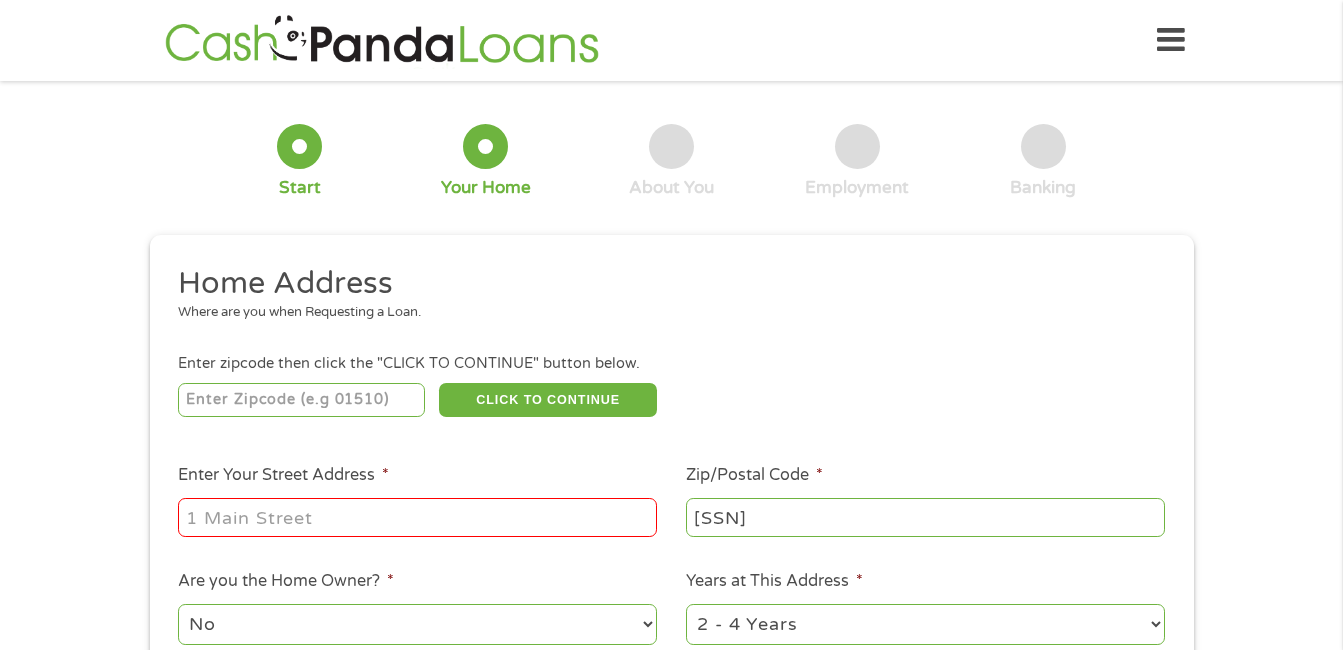 type on "[NUMBER] [STREET]" 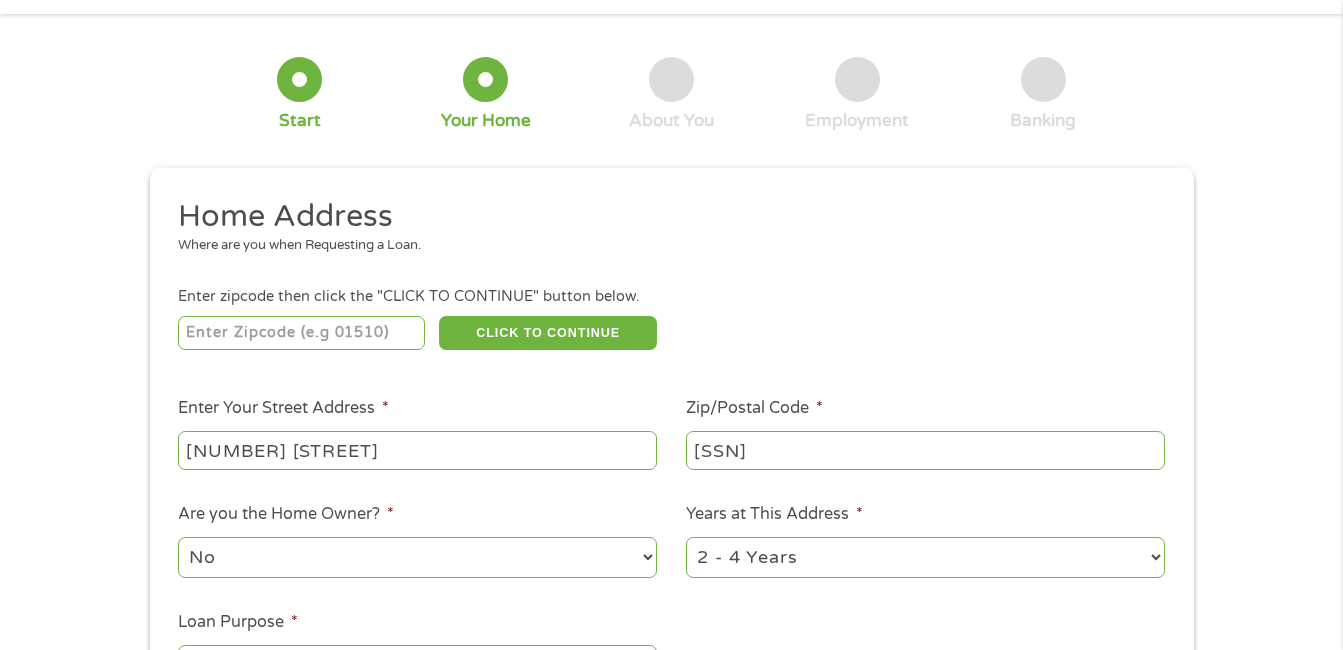 scroll, scrollTop: 100, scrollLeft: 0, axis: vertical 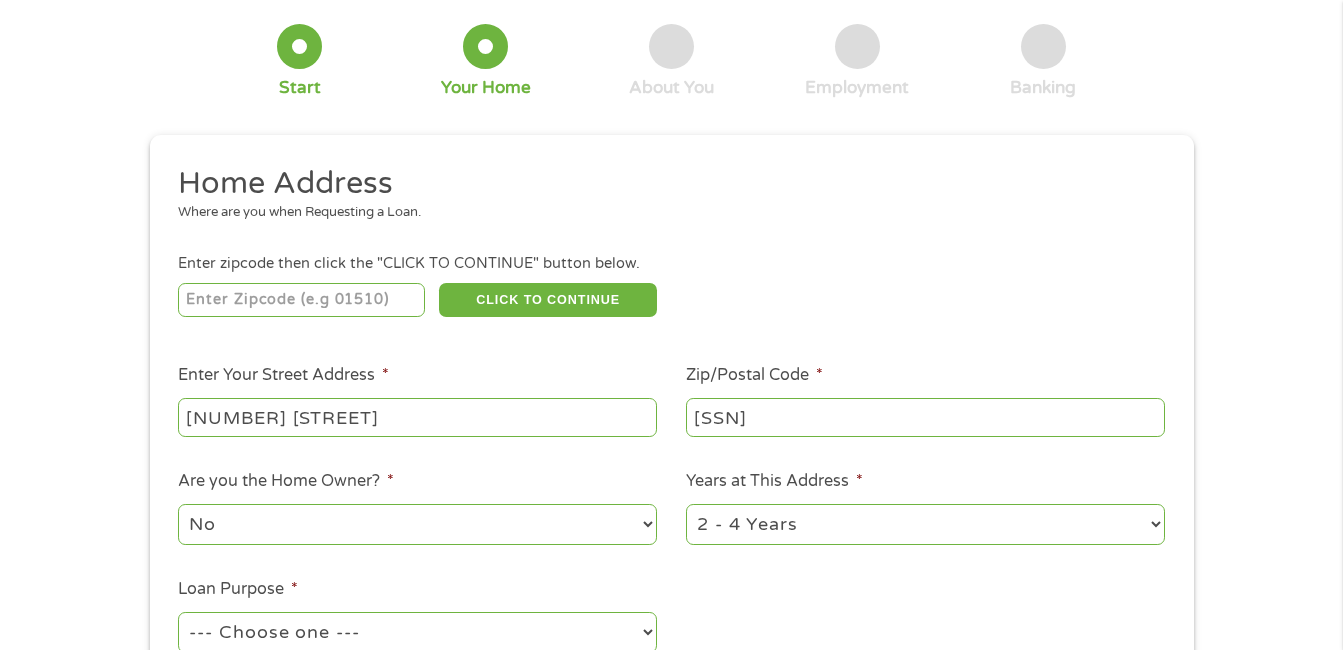 click on "1 Year or less 1 - 2 Years 2 - 4 Years Over 4 Years" at bounding box center (925, 524) 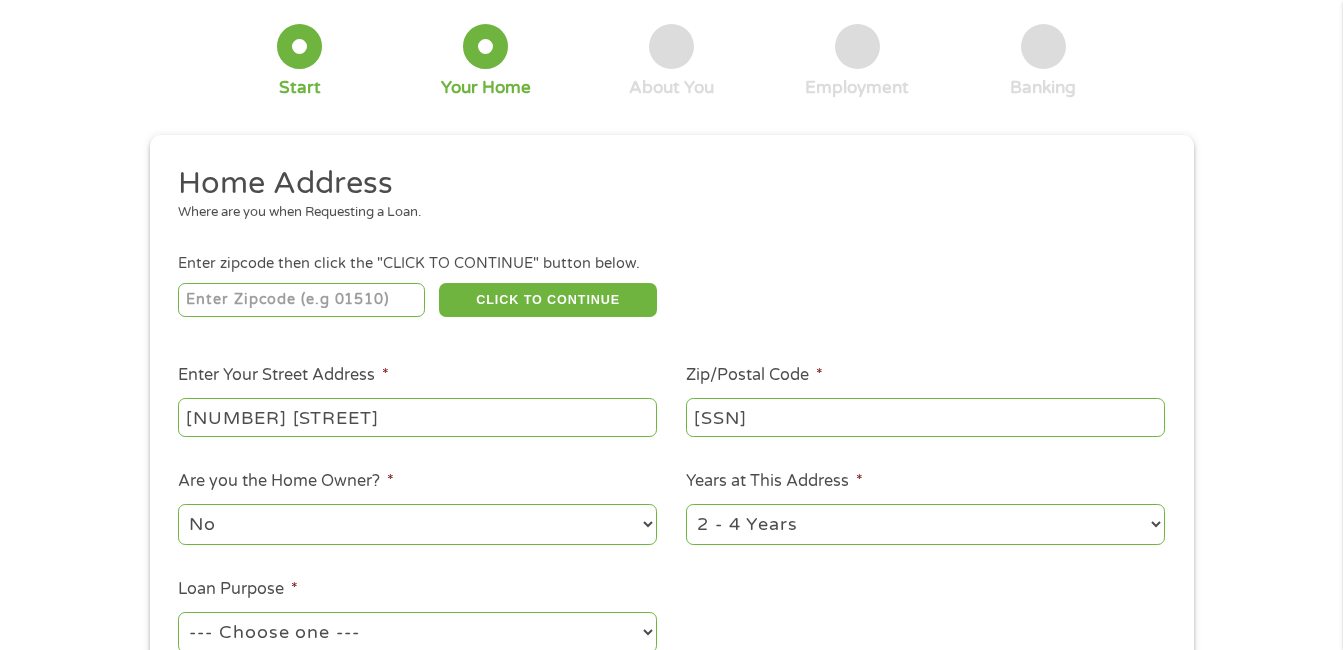 select on "60months" 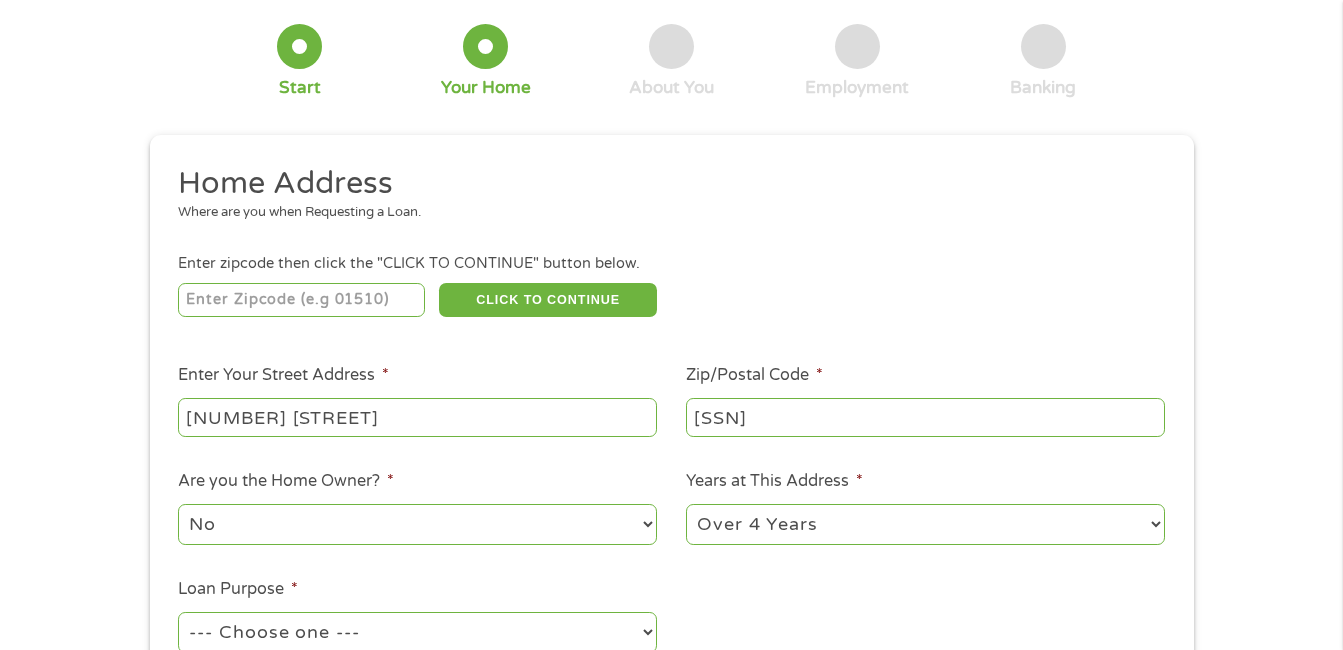 click on "1 Year or less 1 - 2 Years 2 - 4 Years Over 4 Years" at bounding box center [925, 524] 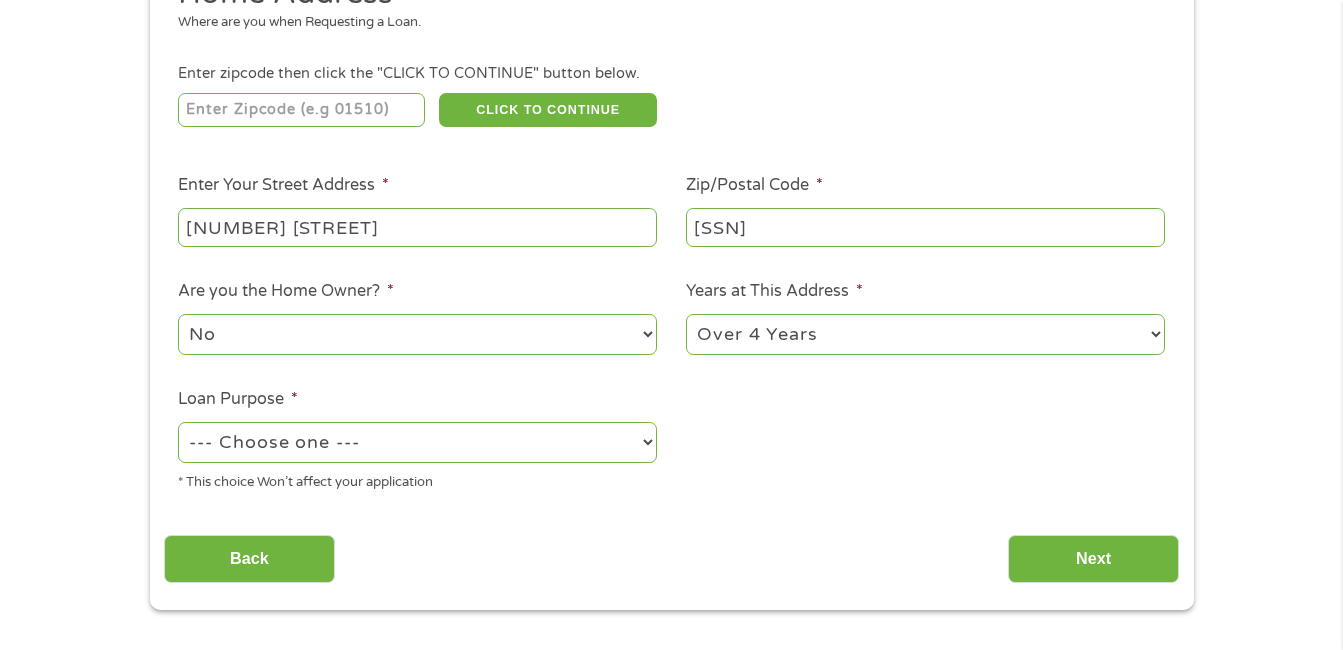 scroll, scrollTop: 300, scrollLeft: 0, axis: vertical 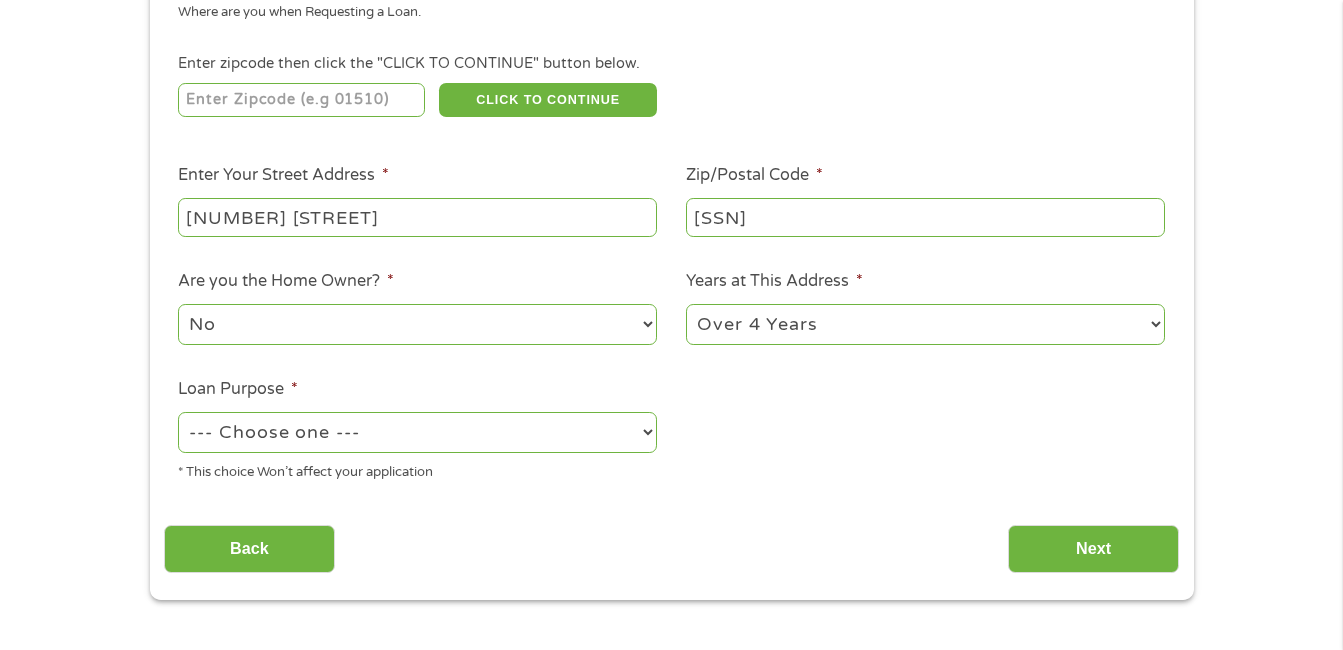 click on "--- Choose one --- Pay Bills Debt Consolidation Home Improvement Major Purchase Car Loan Short Term Cash Medical Expenses Other" at bounding box center [417, 432] 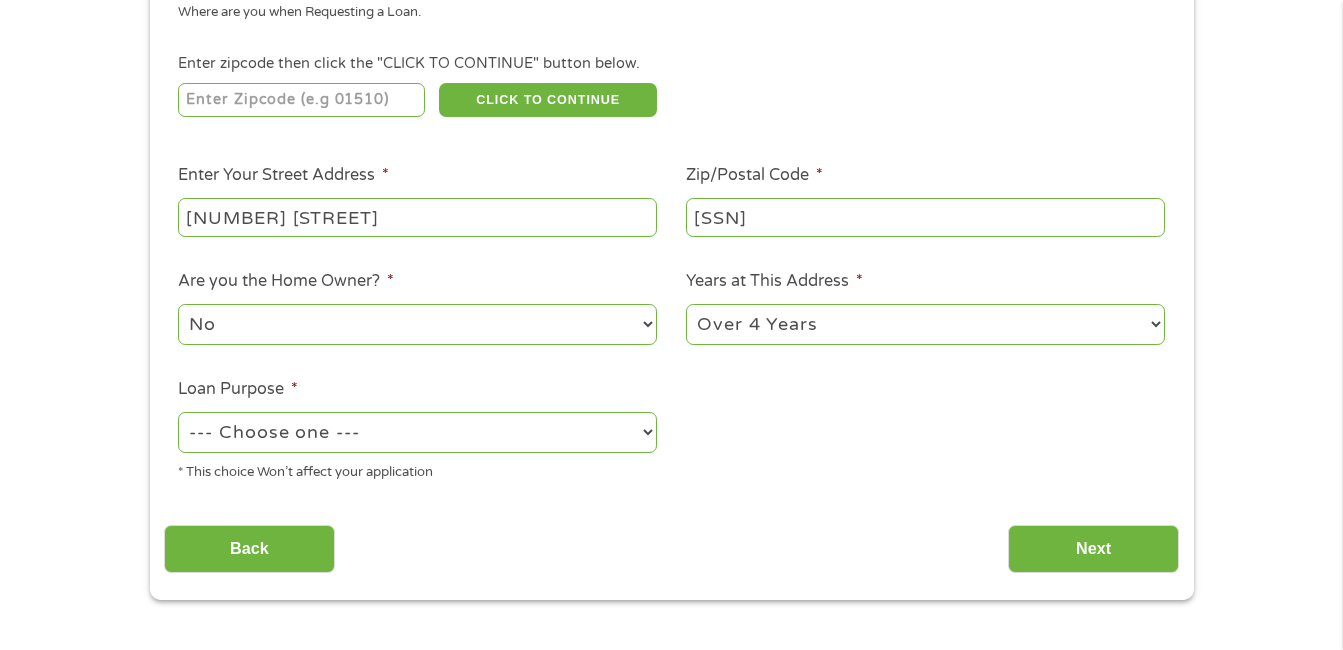 select on "paybills" 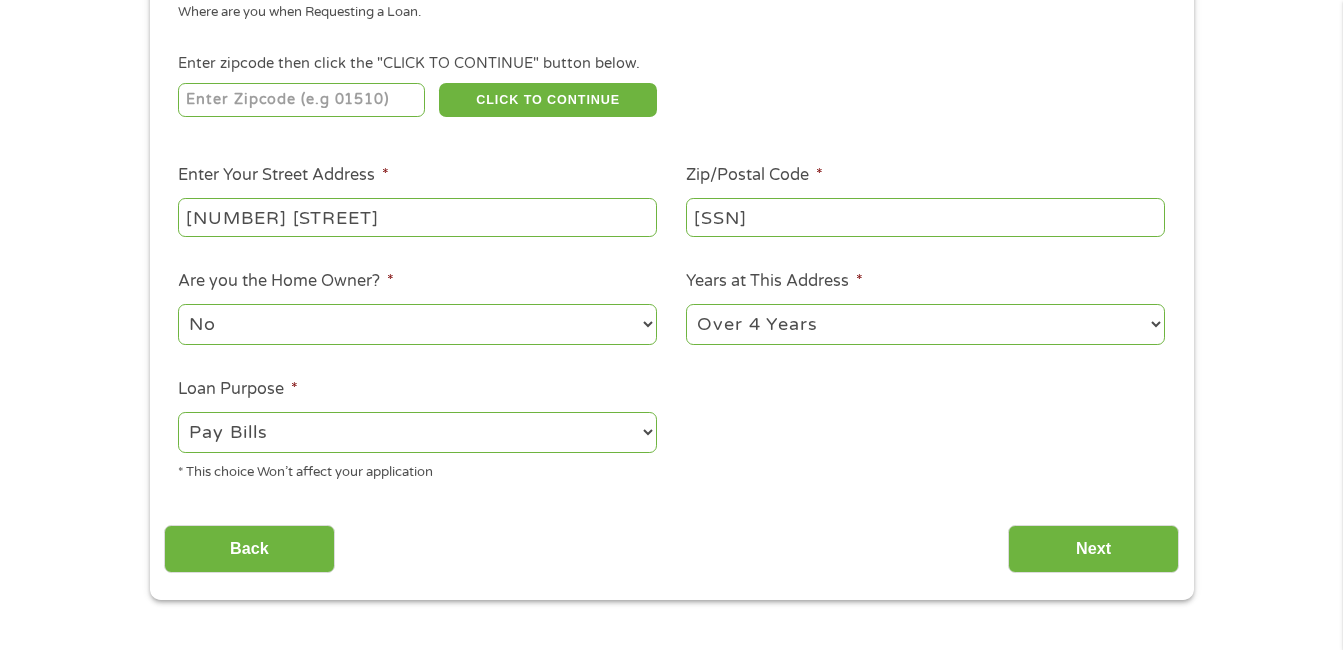 click on "--- Choose one --- Pay Bills Debt Consolidation Home Improvement Major Purchase Car Loan Short Term Cash Medical Expenses Other" at bounding box center [417, 432] 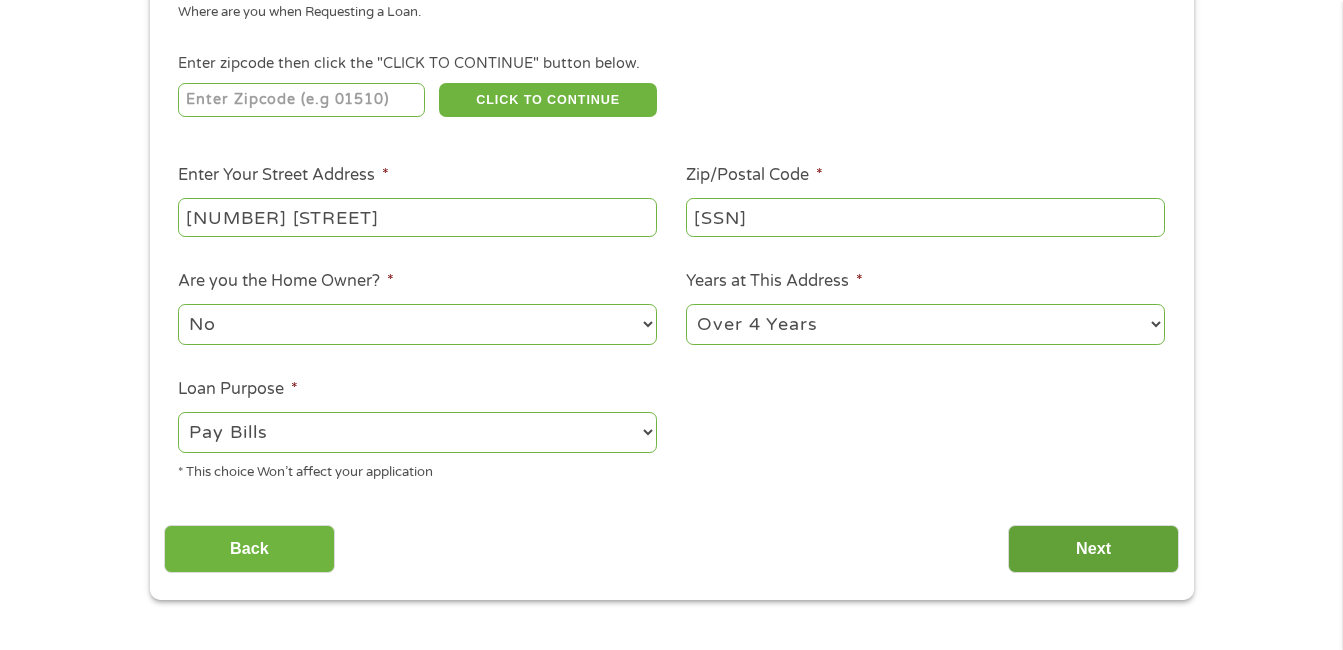 click on "Next" at bounding box center (1093, 549) 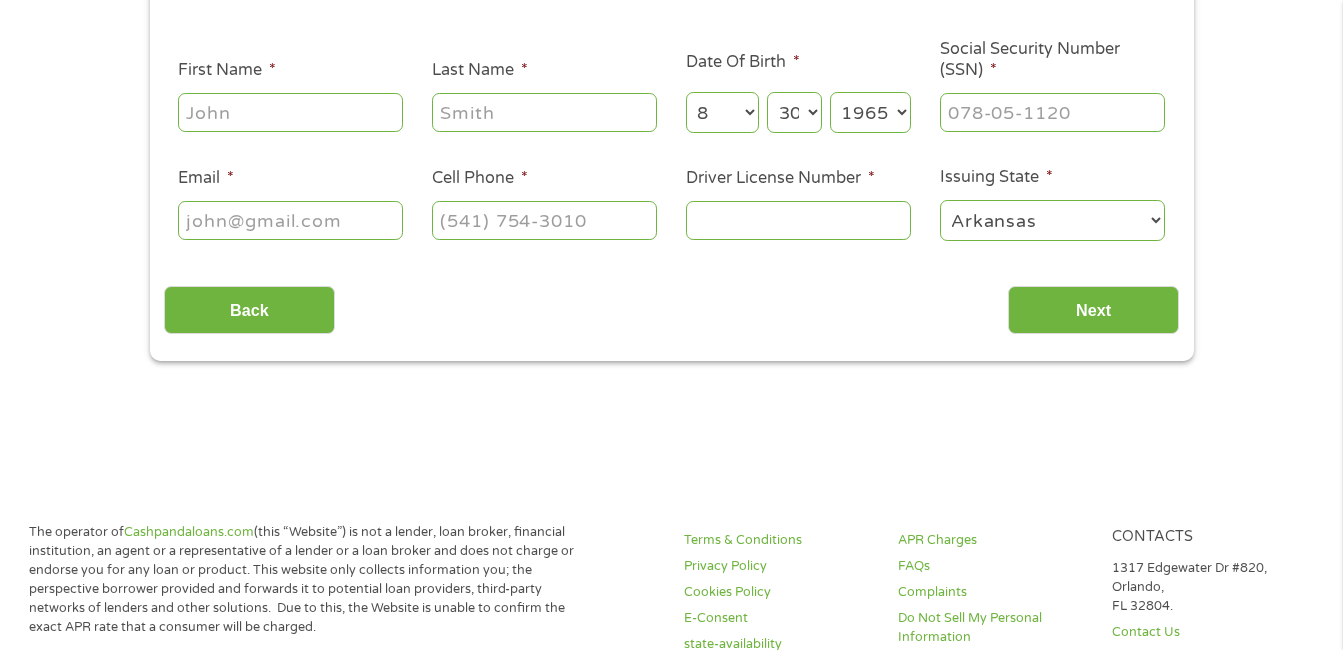 scroll, scrollTop: 140, scrollLeft: 0, axis: vertical 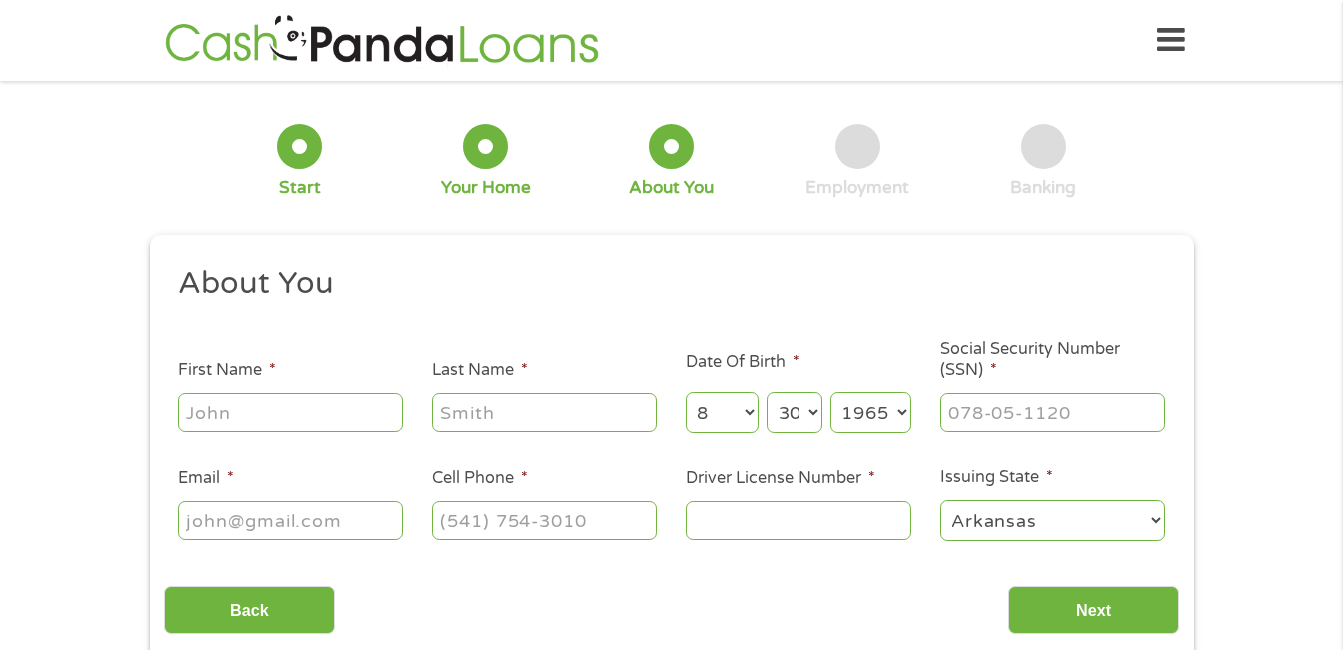 click on "First Name *" at bounding box center (290, 412) 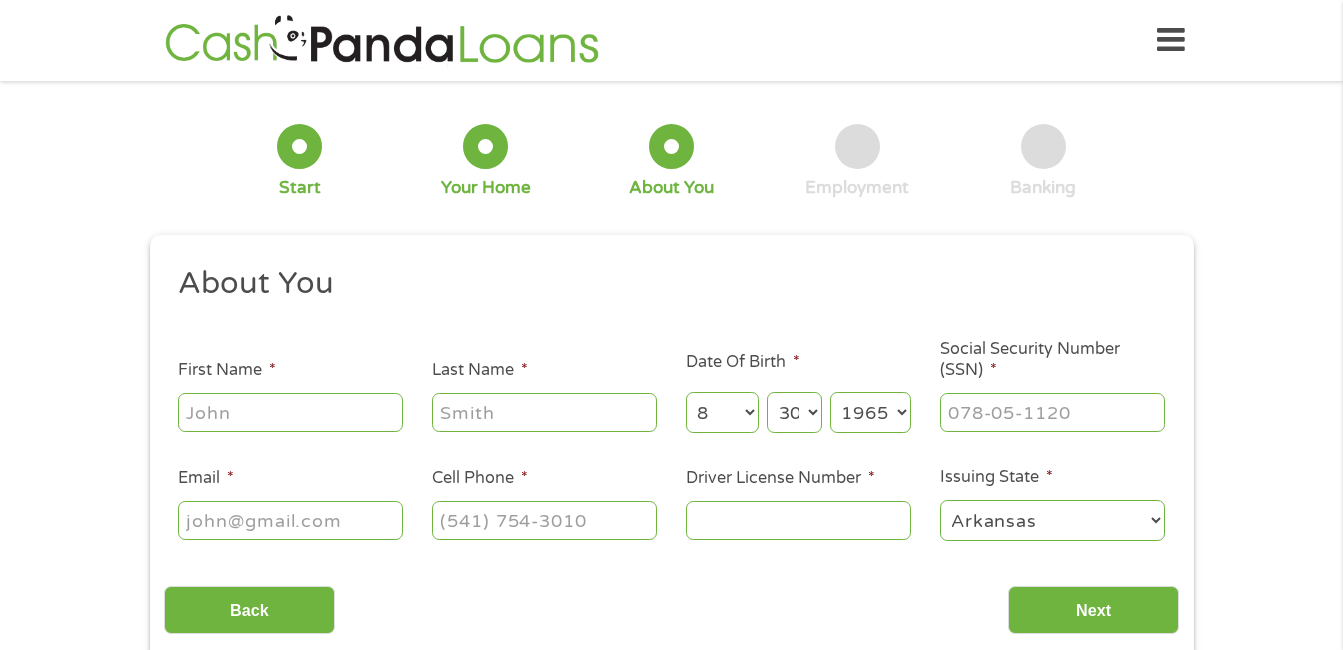 type on "[FIRST]" 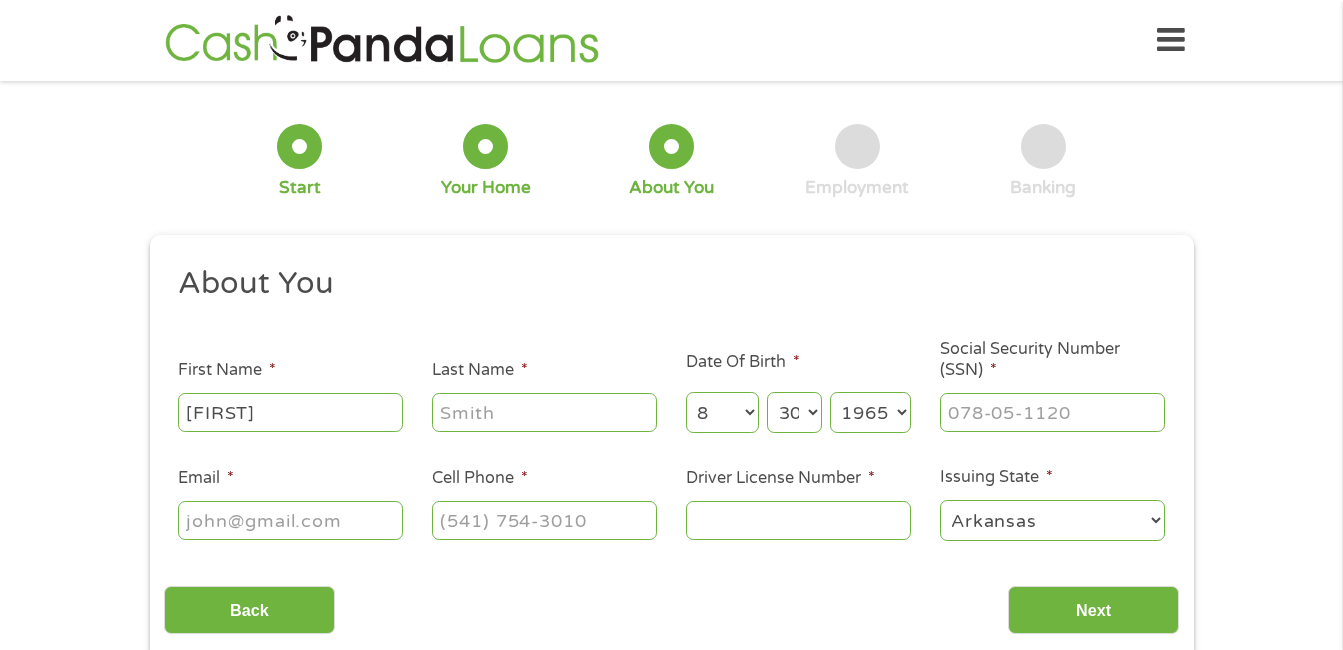 type on "[LAST]" 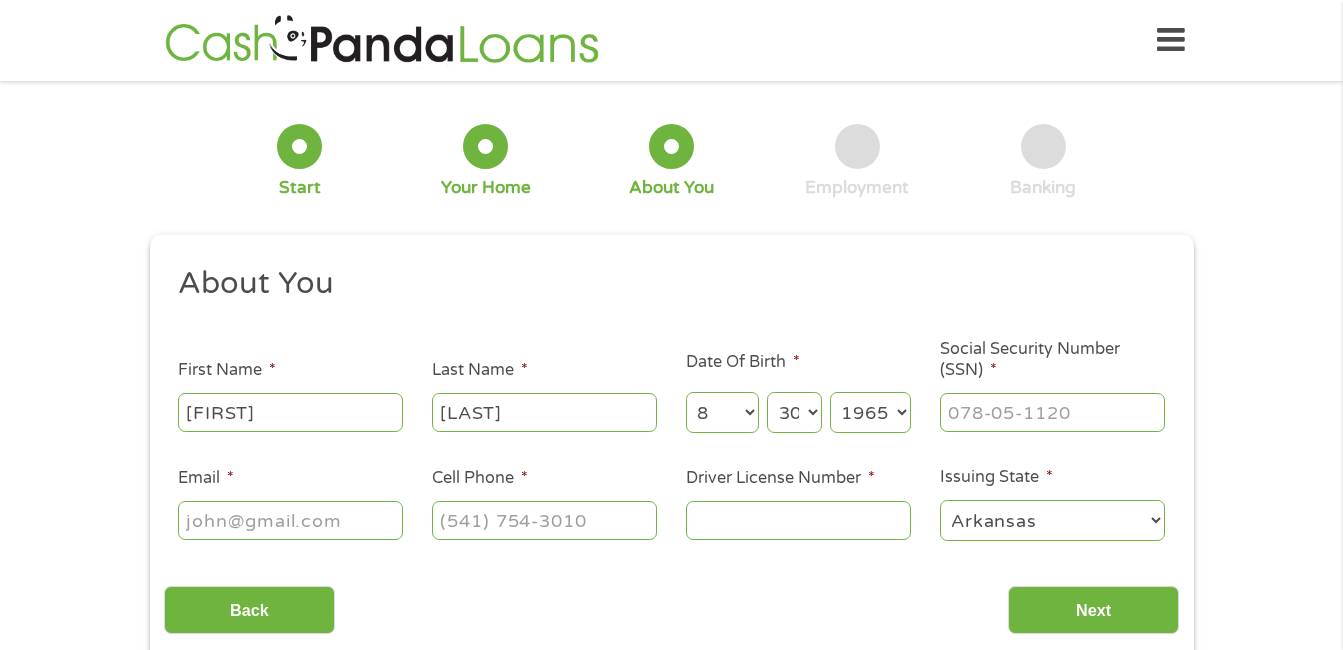 type on "[EMAIL]" 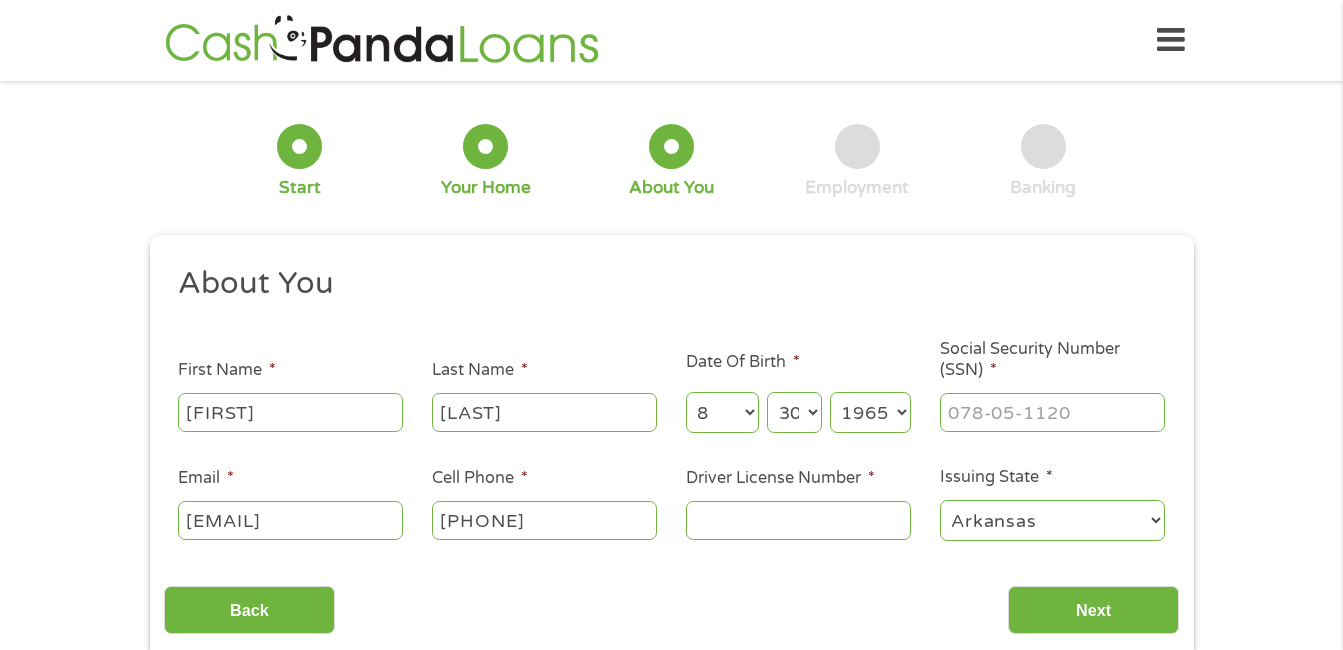 type on "[PHONE]" 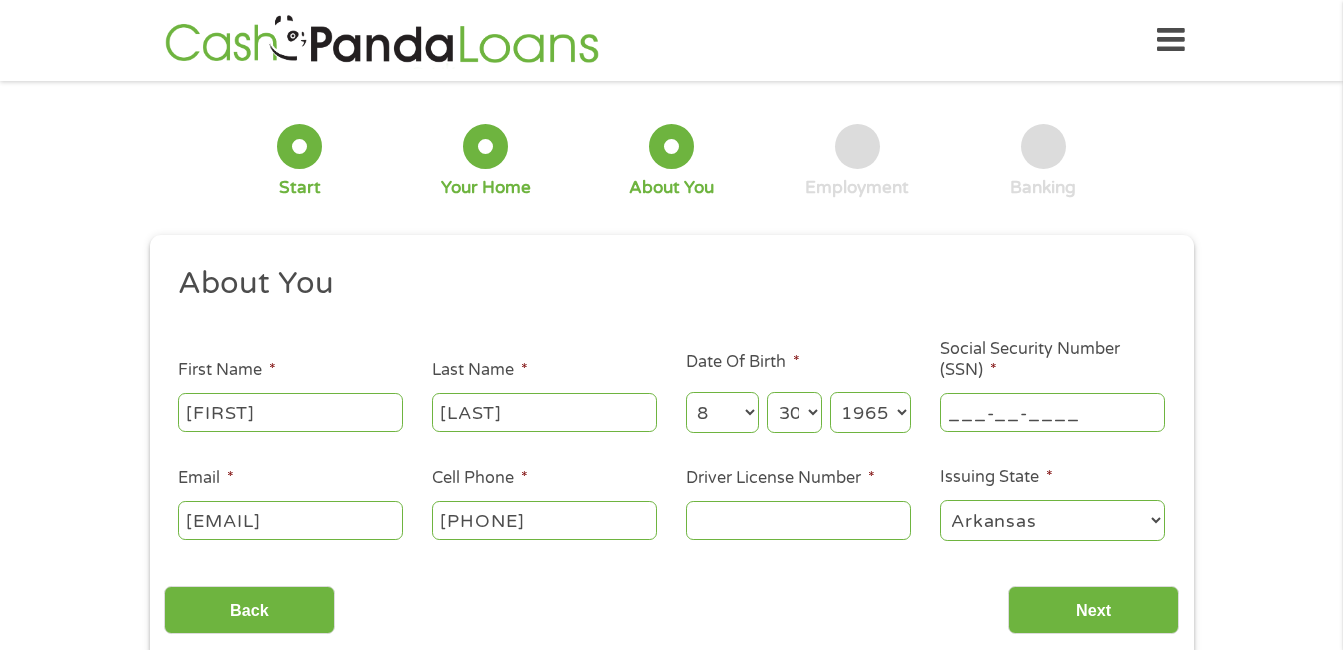 click on "___-__-____" at bounding box center [1052, 412] 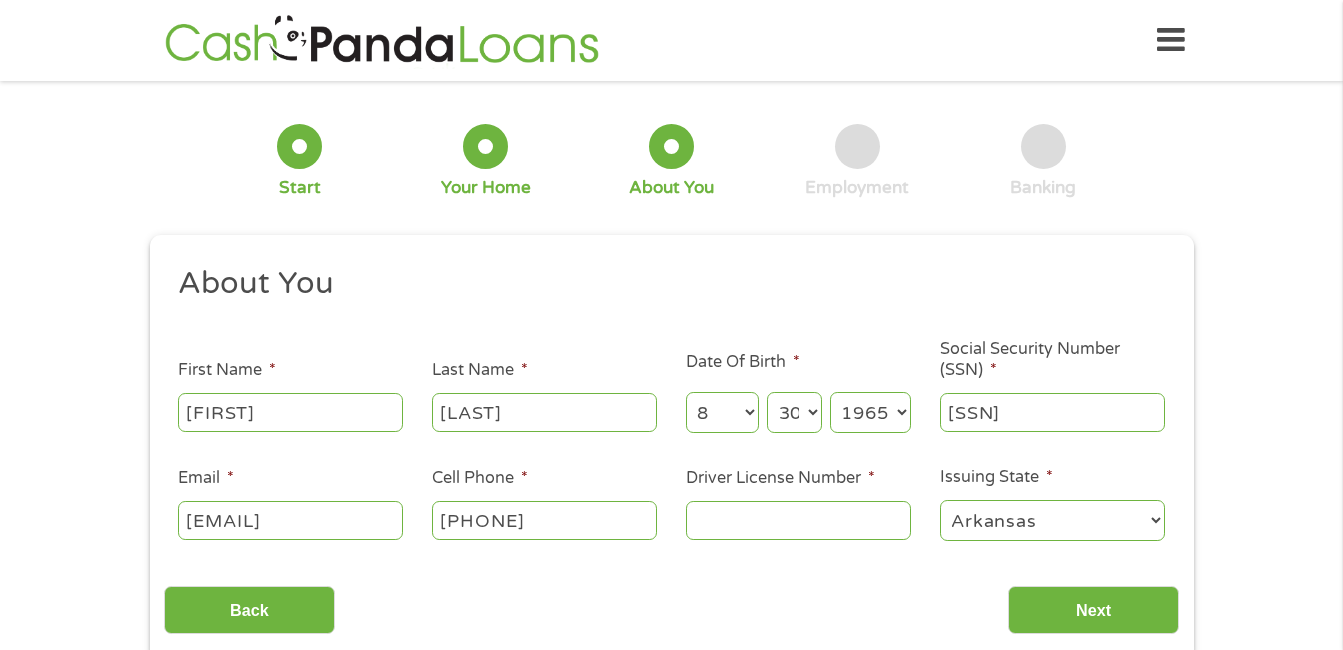 type on "[SSN]" 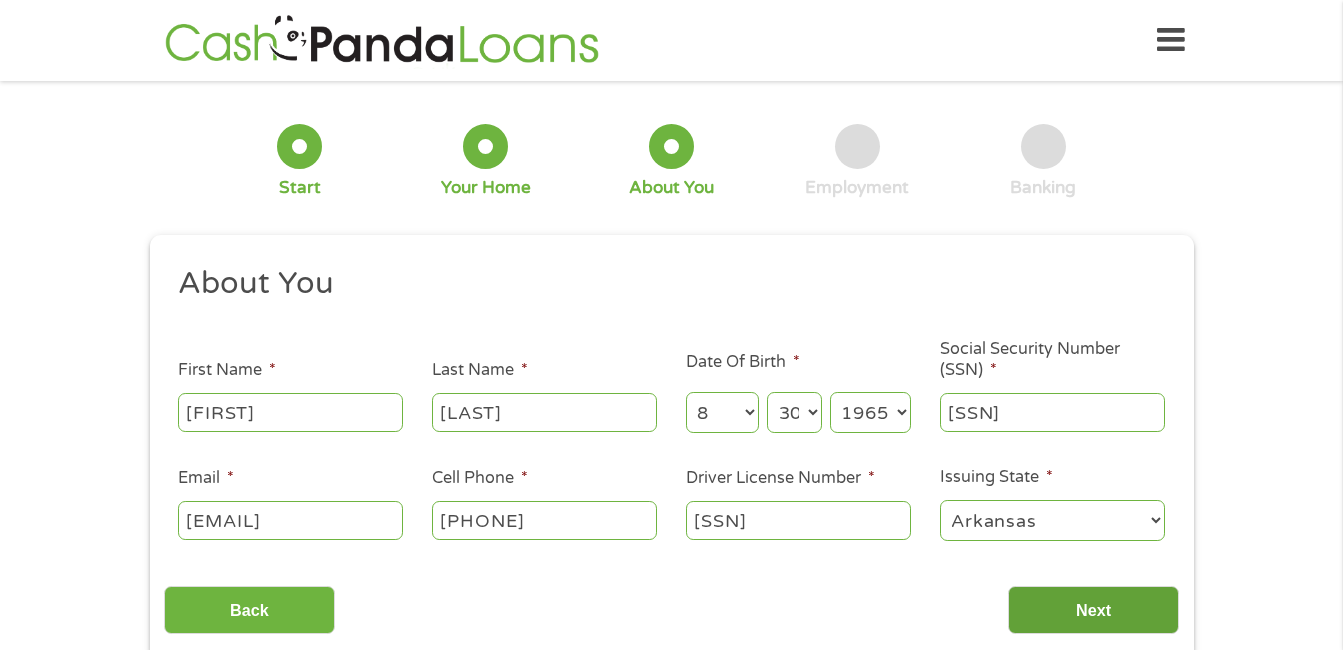 type on "[SSN]" 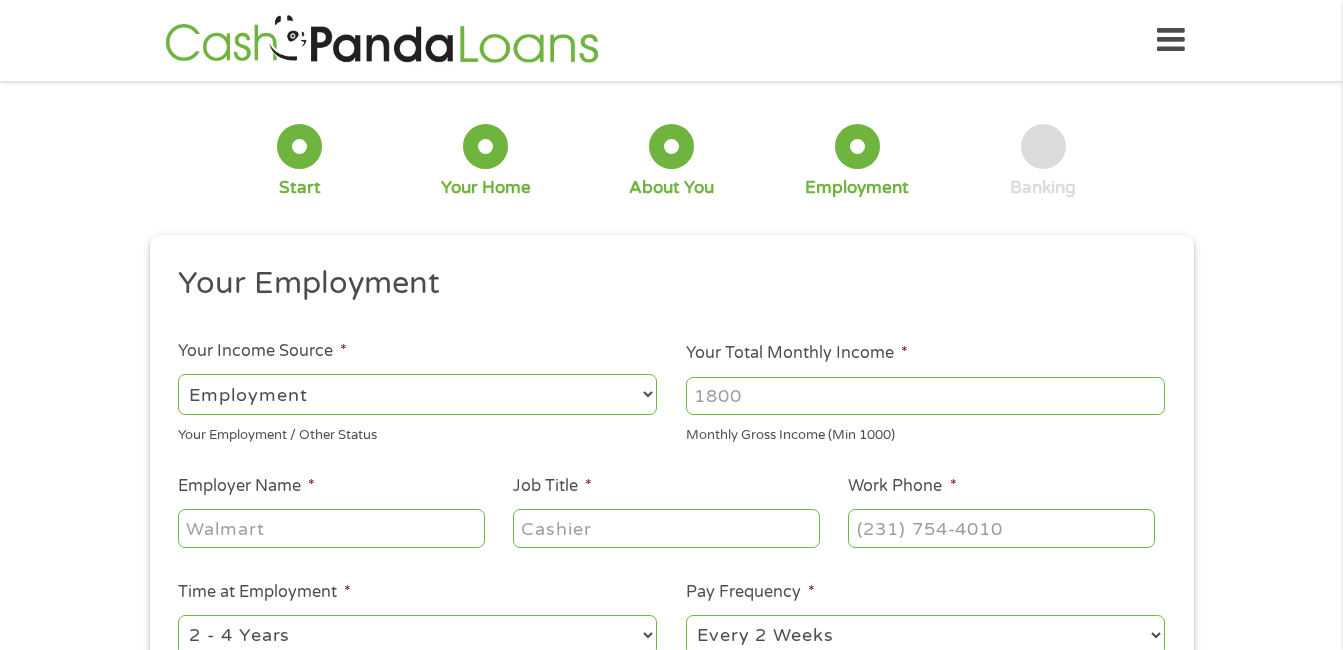 scroll, scrollTop: 8, scrollLeft: 8, axis: both 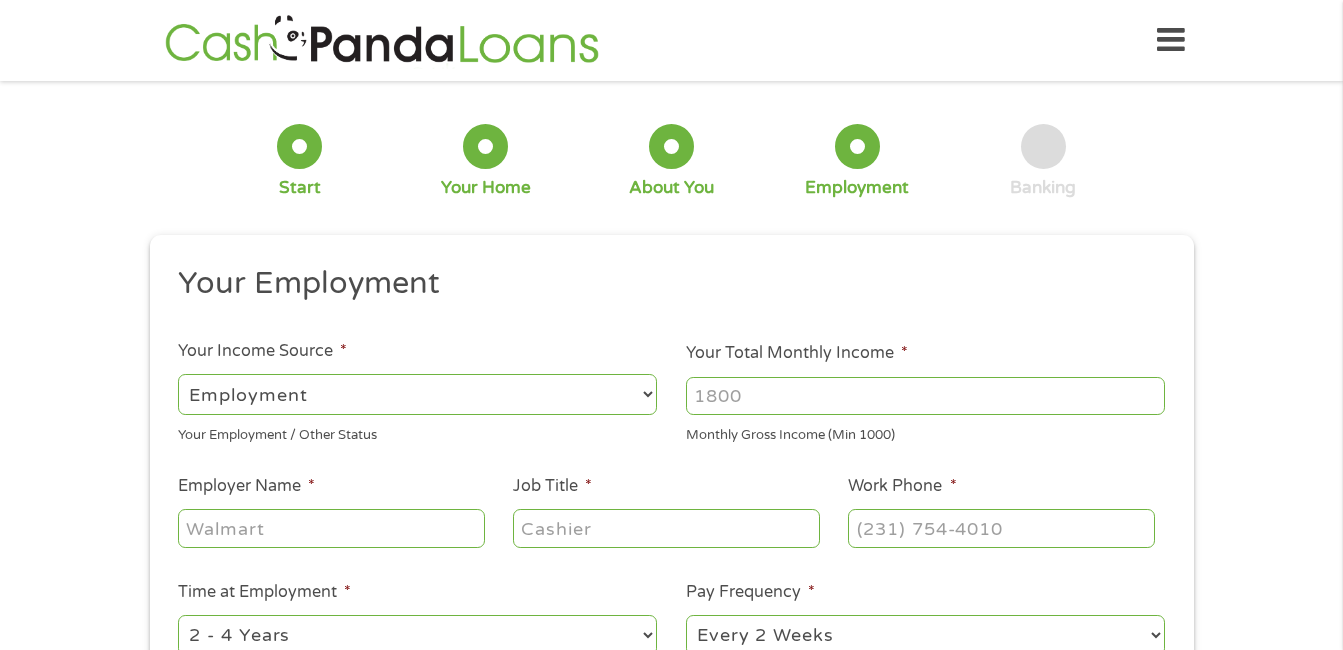 click on "Your Total Monthly Income *" at bounding box center (925, 396) 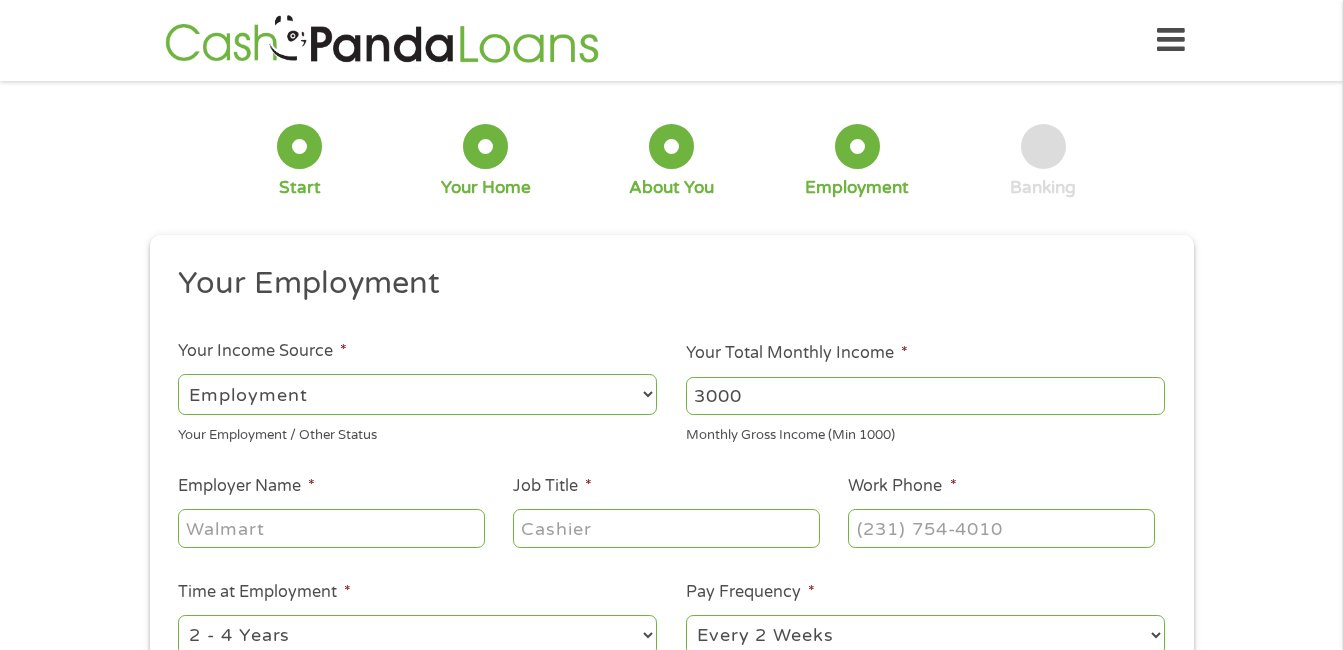 type on "3000" 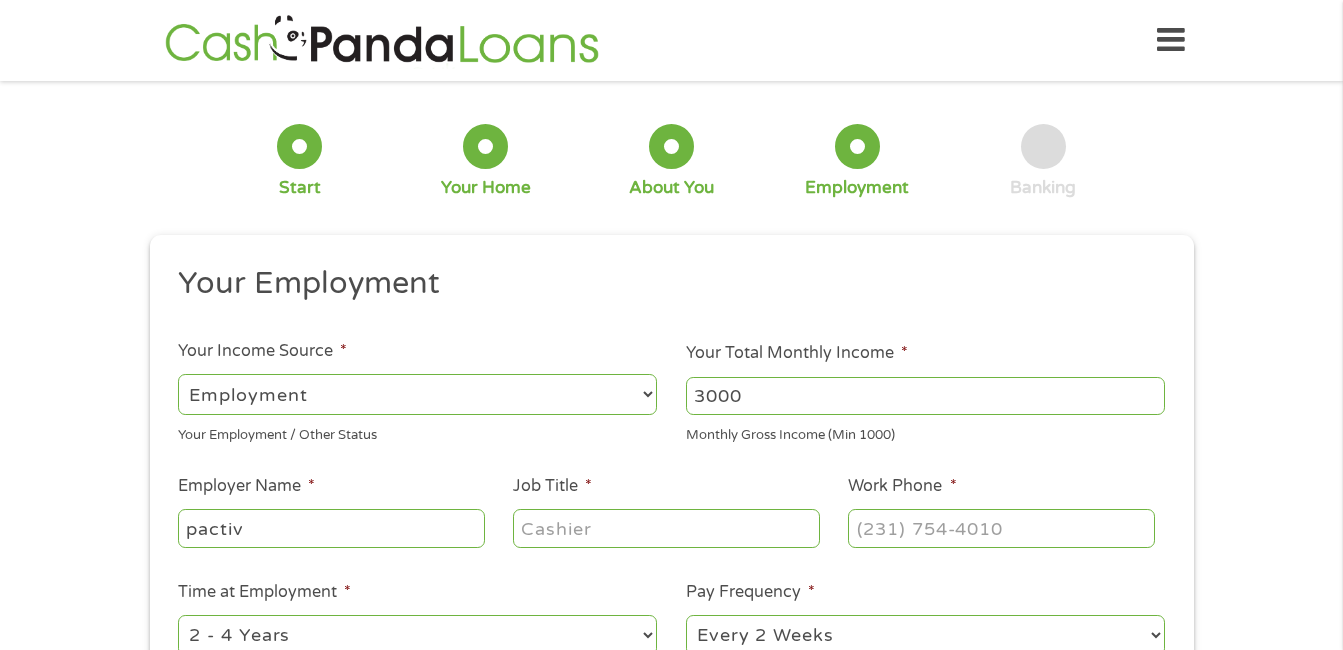 type on "pactiv" 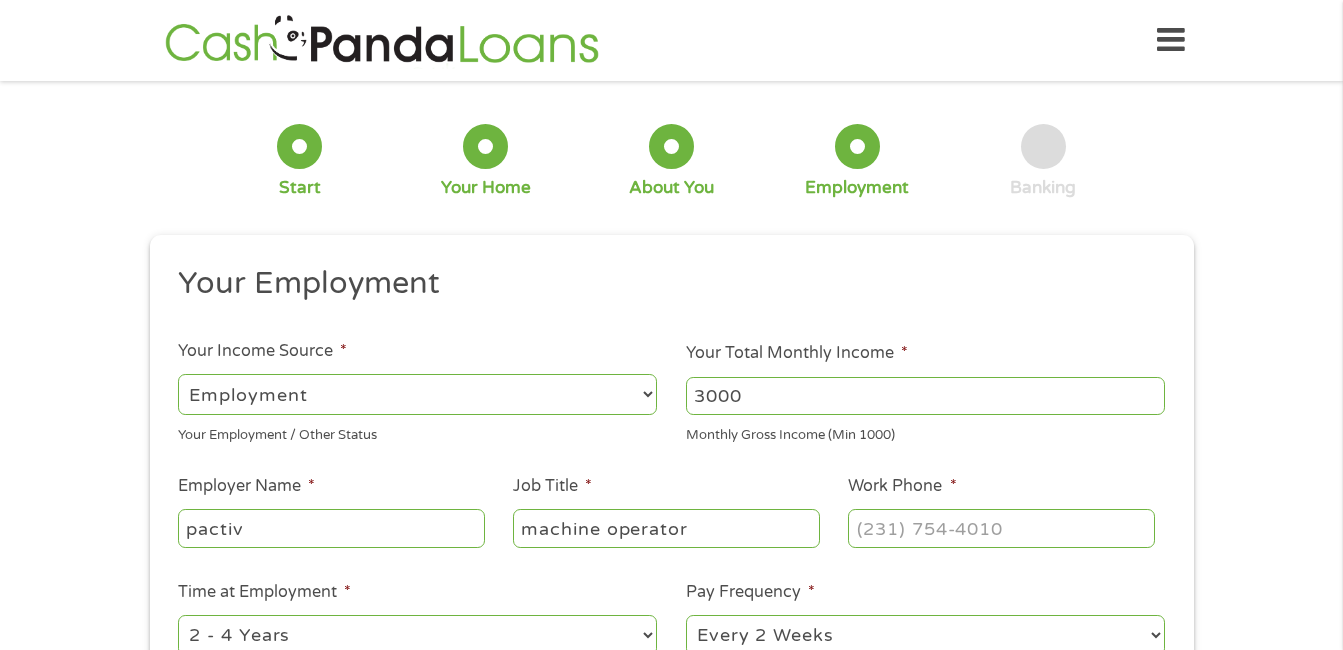 type on "machine operator" 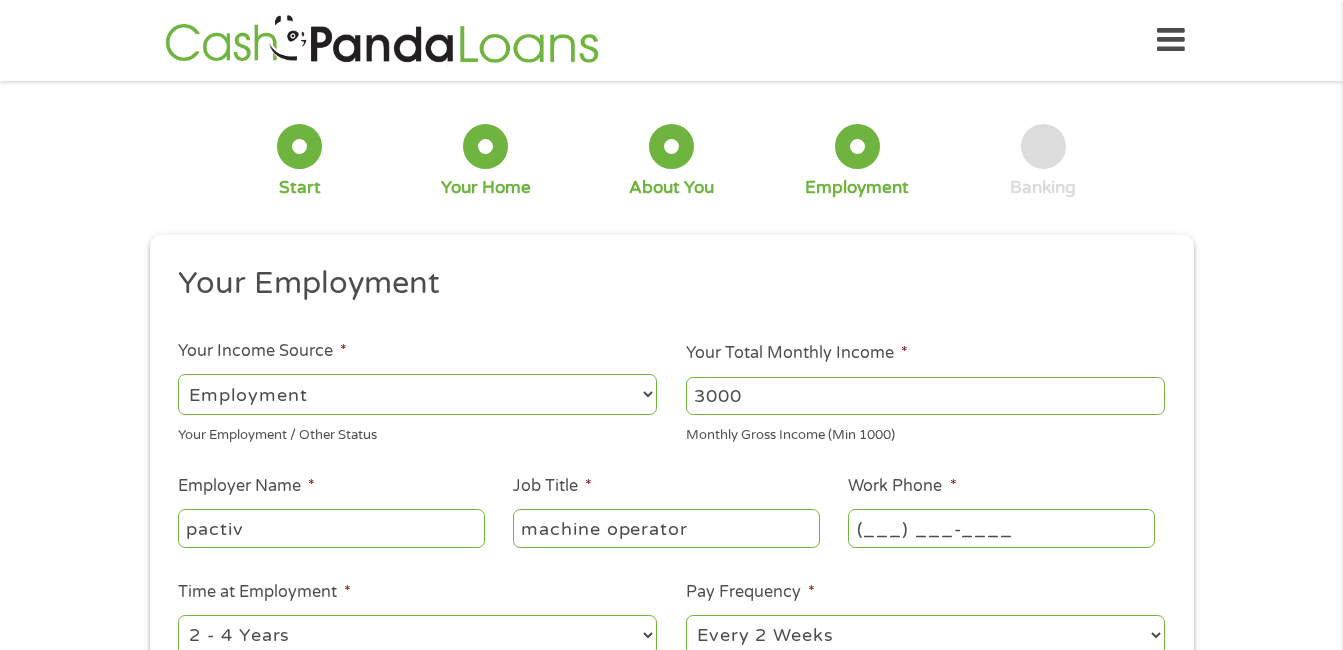 click on "(___) ___-____" at bounding box center (1001, 528) 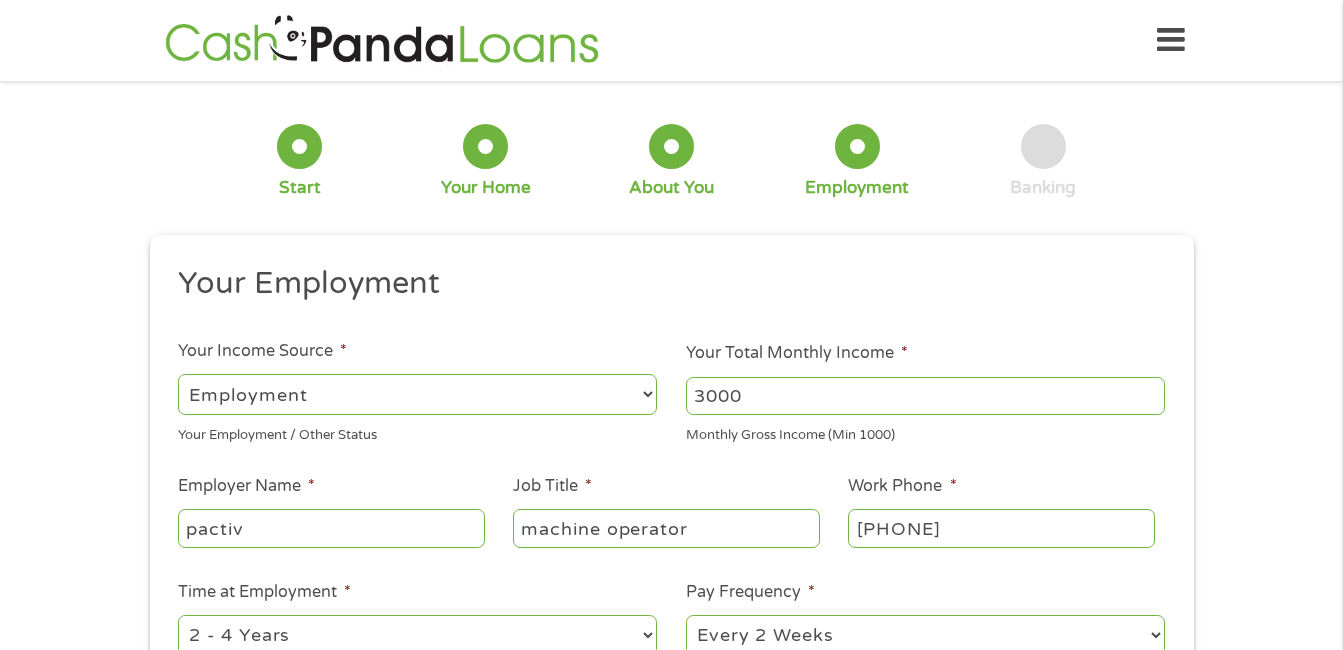 type on "[PHONE]" 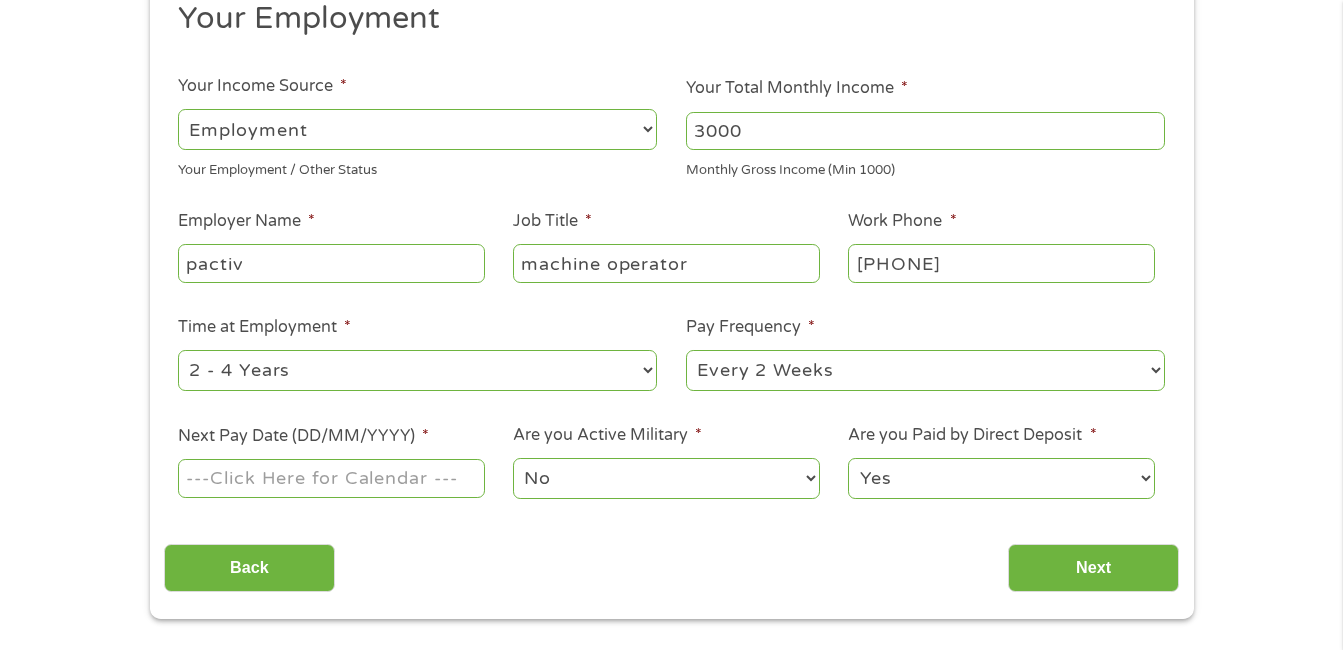 scroll, scrollTop: 300, scrollLeft: 0, axis: vertical 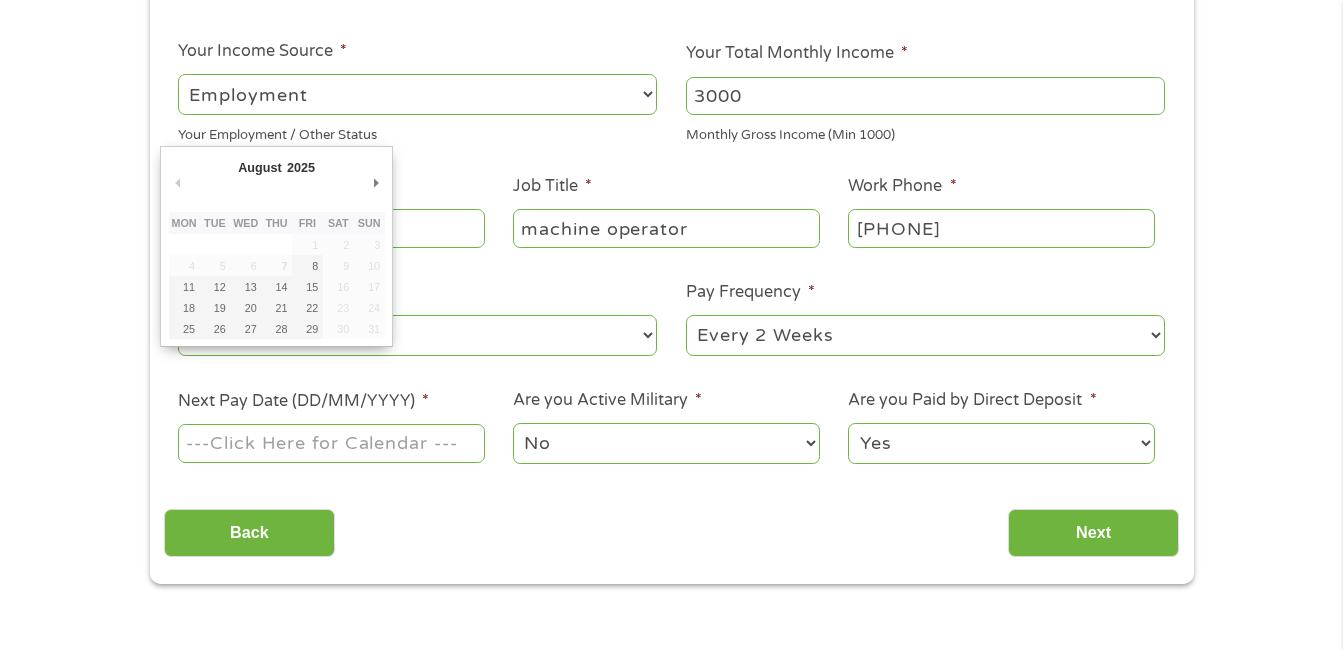 click on "Next Pay Date (DD/MM/YYYY) *" at bounding box center (331, 443) 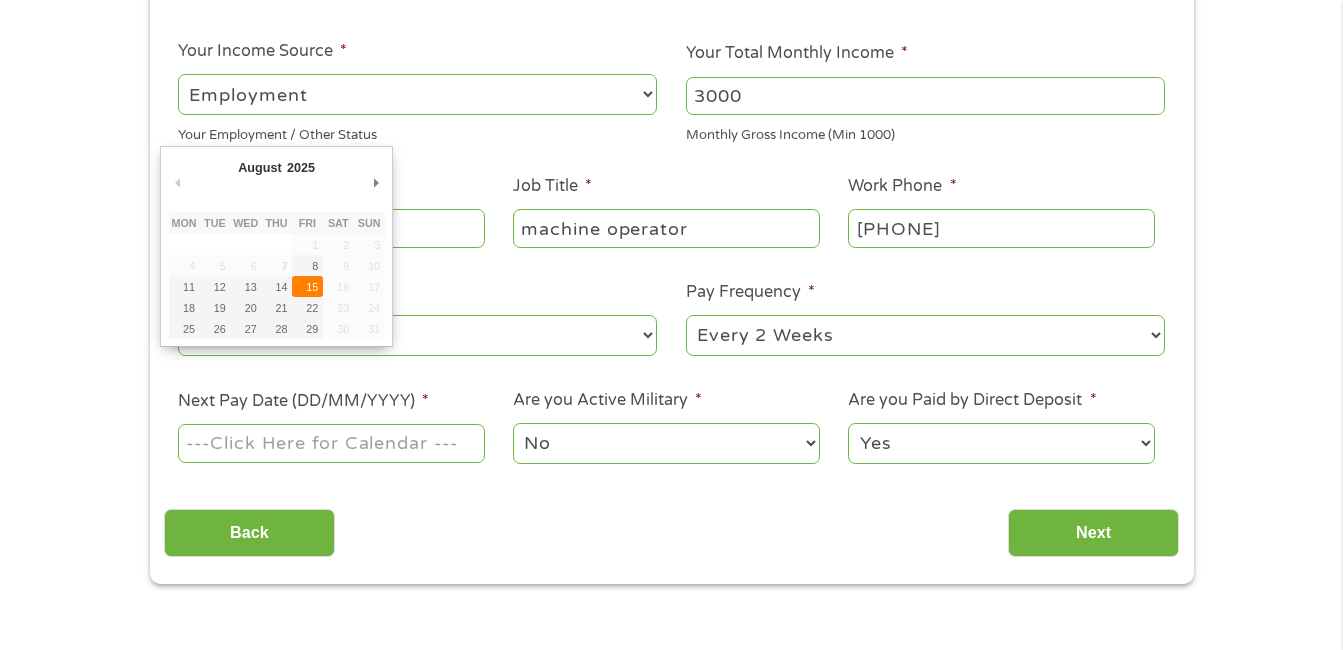 type on "15/08/2025" 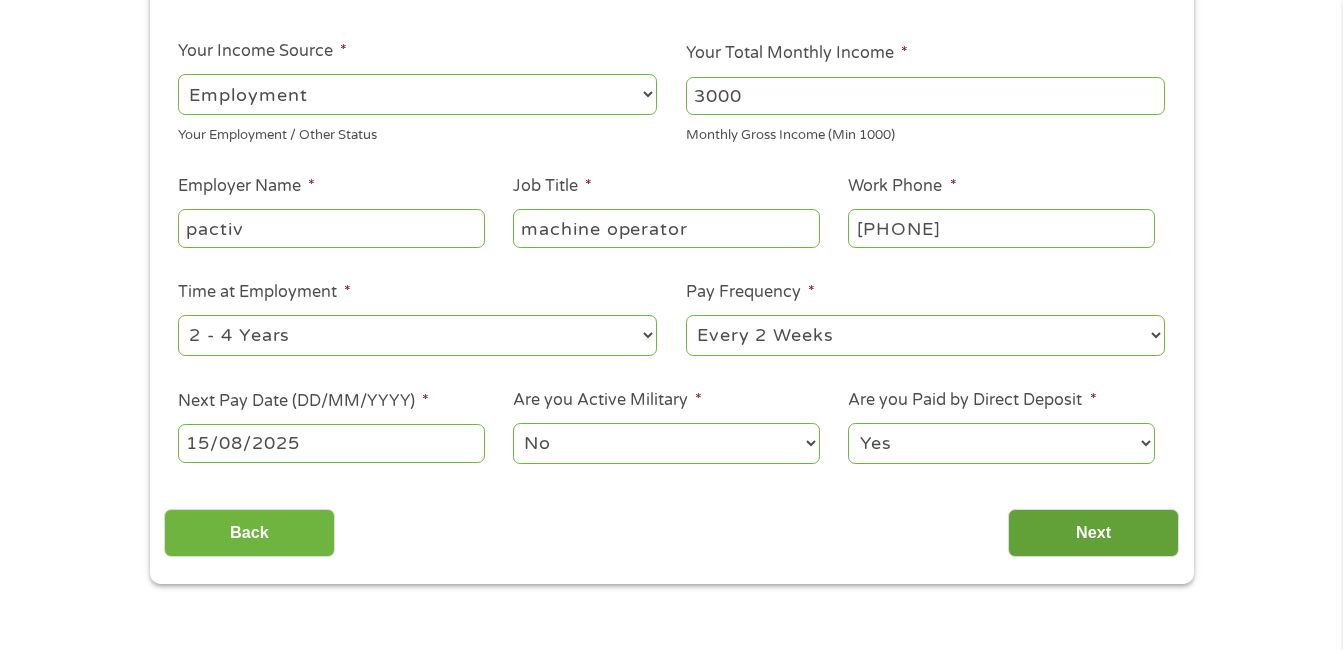 click on "Next" at bounding box center [1093, 533] 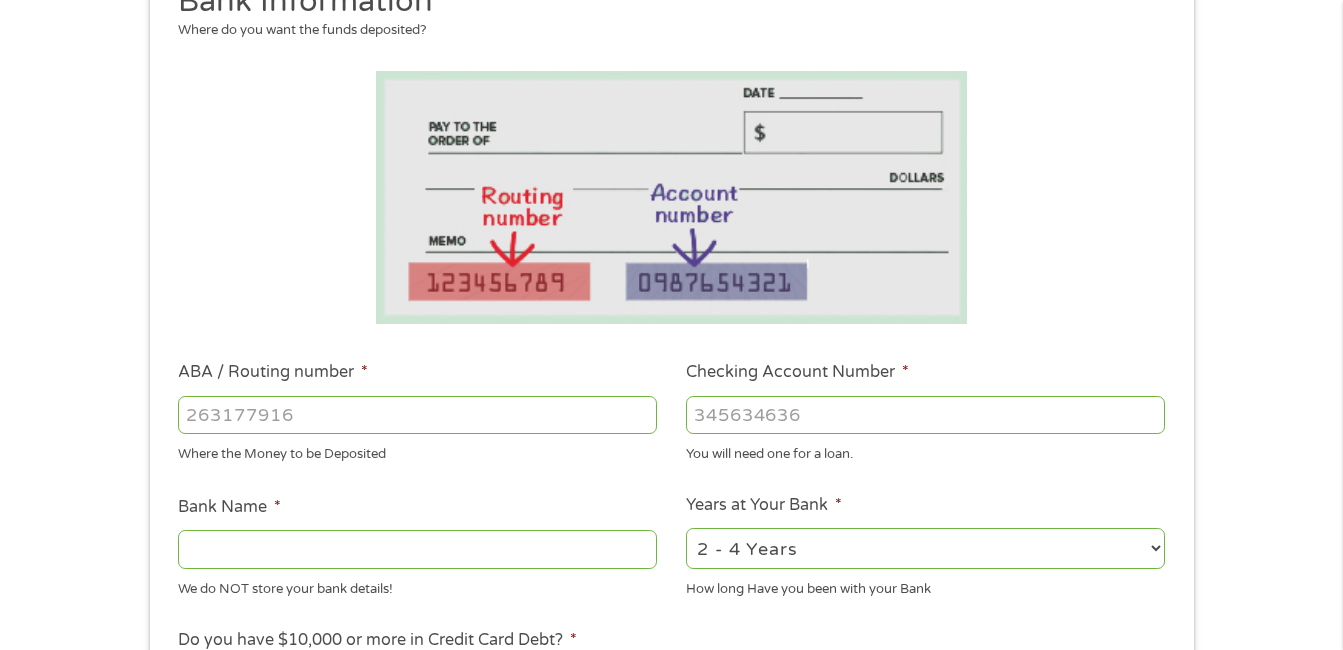 scroll, scrollTop: 22, scrollLeft: 0, axis: vertical 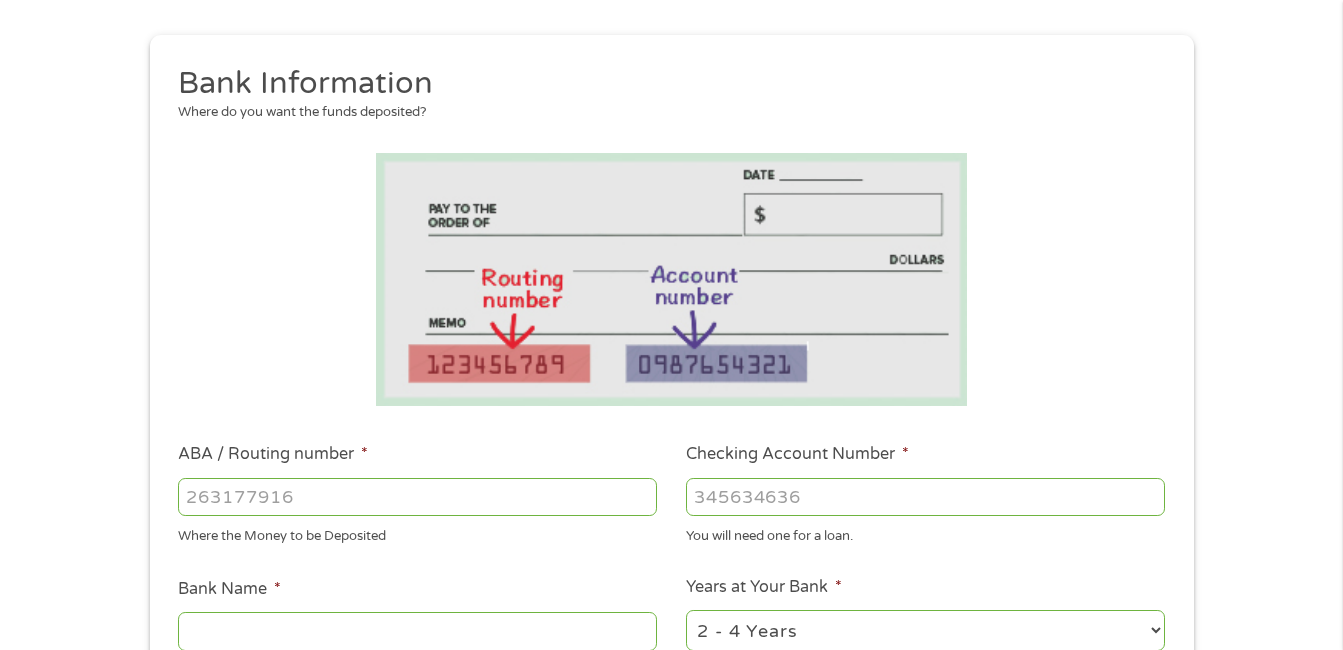 click on "ABA / Routing number *" at bounding box center [417, 497] 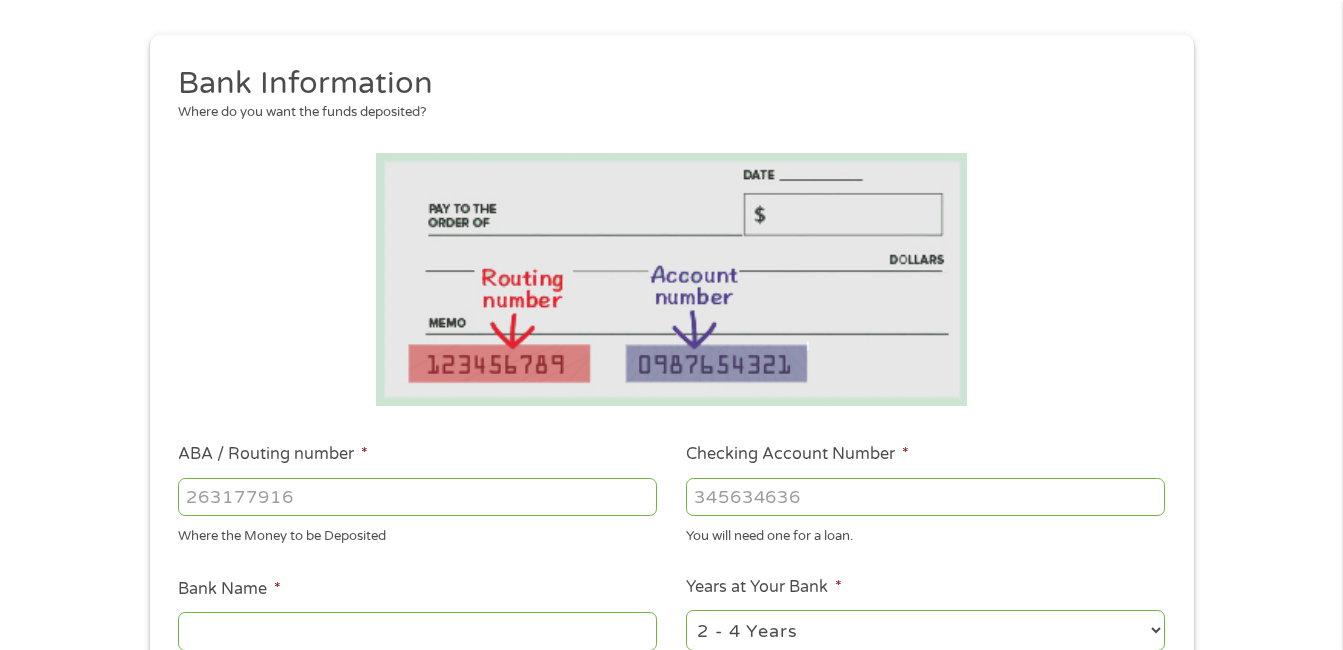 type on "[SSN]" 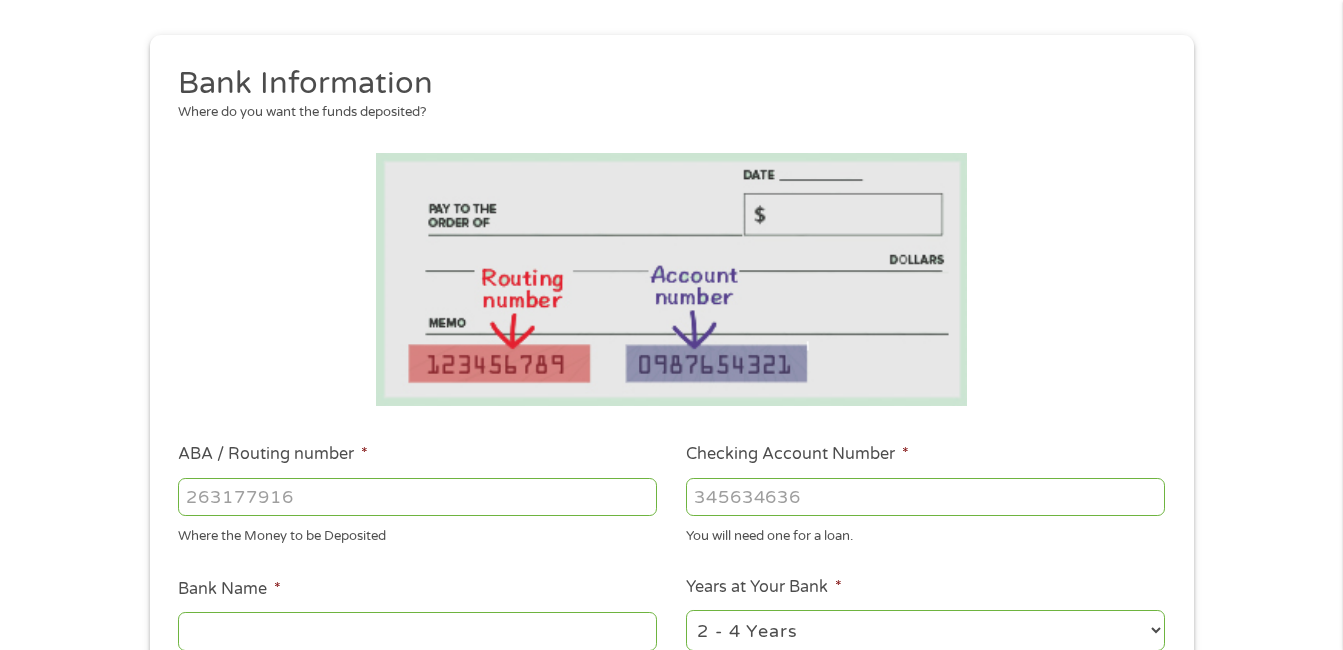 type on "SOUTHERN BANCORP BANK" 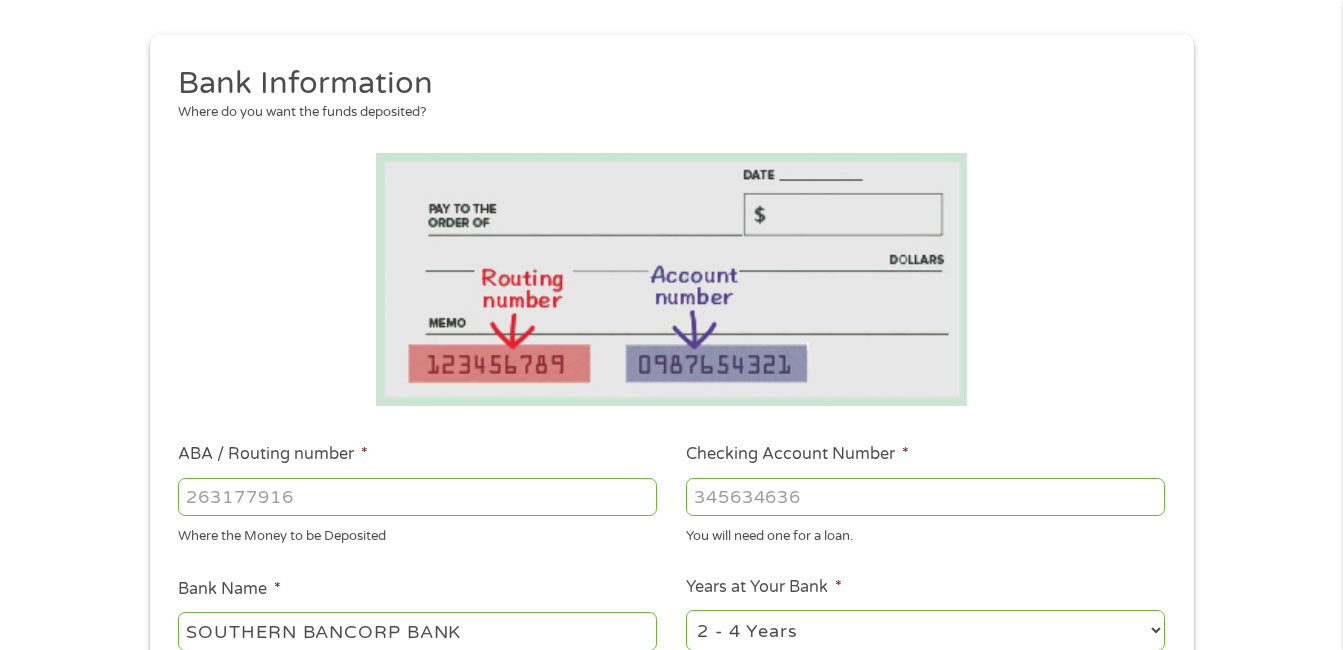 type on "[SSN]" 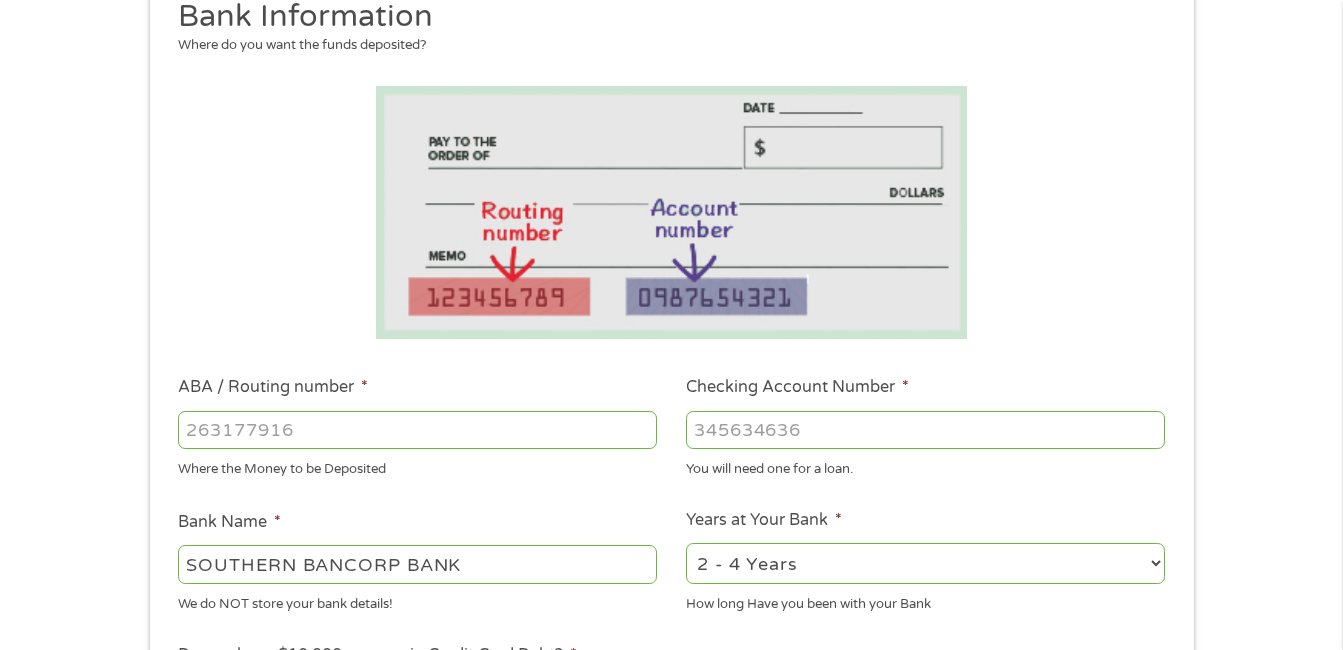 scroll, scrollTop: 300, scrollLeft: 0, axis: vertical 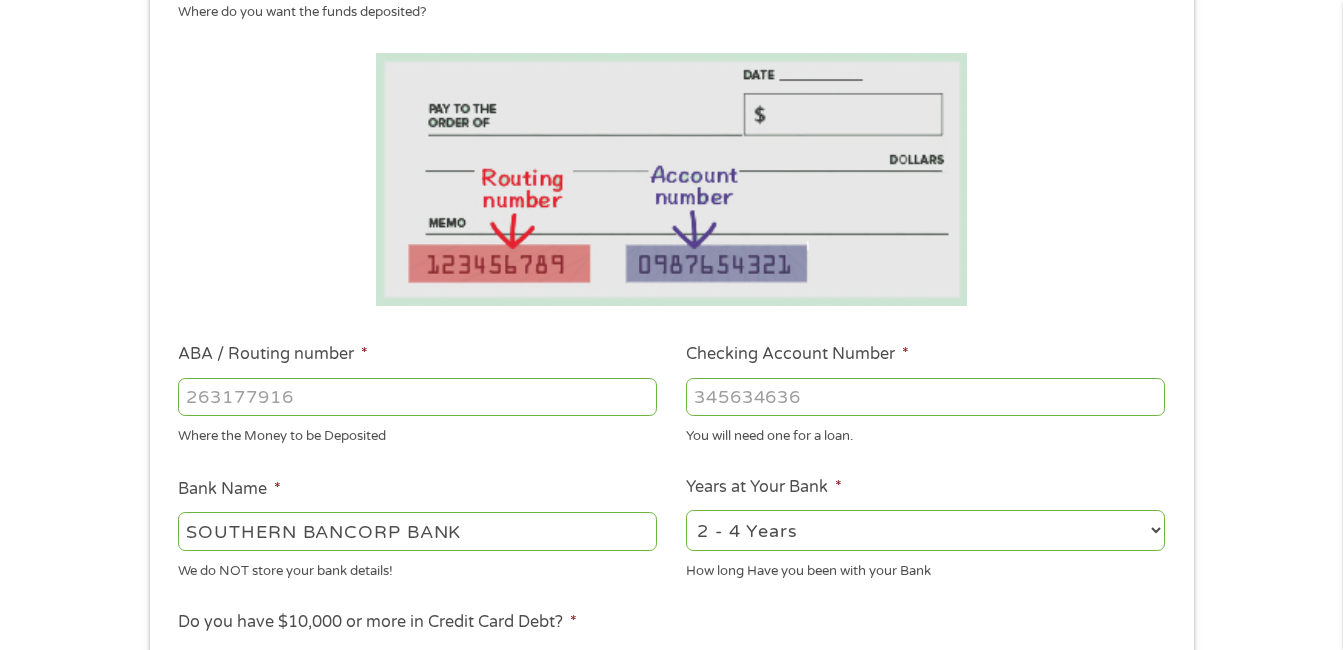 type on "[SSN]" 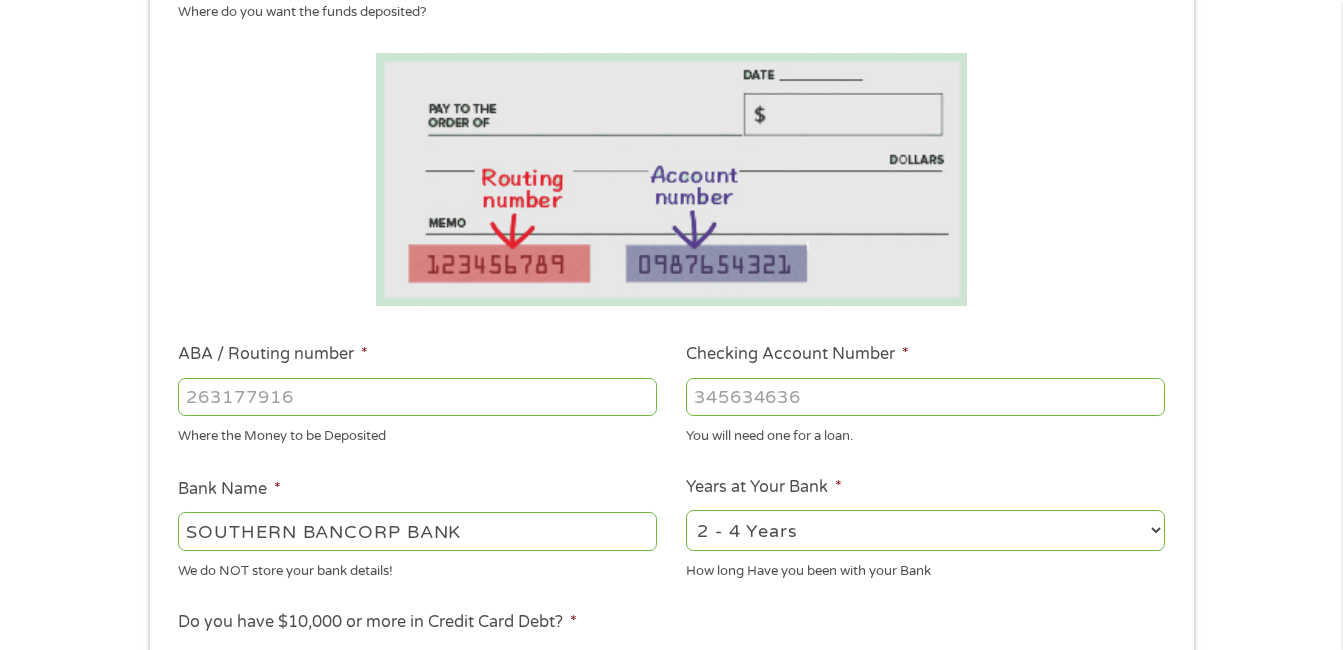 select on "60months" 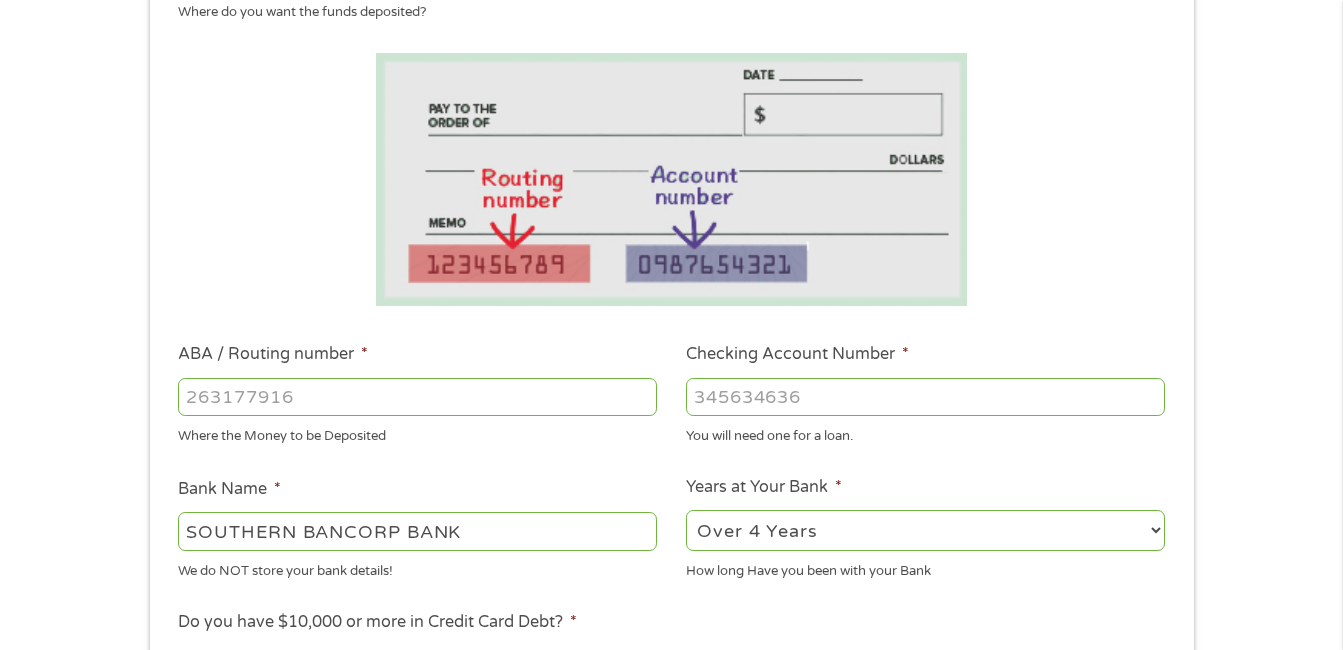 click on "2 - 4 Years 6 - 12 Months 1 - 2 Years Over 4 Years" at bounding box center [925, 530] 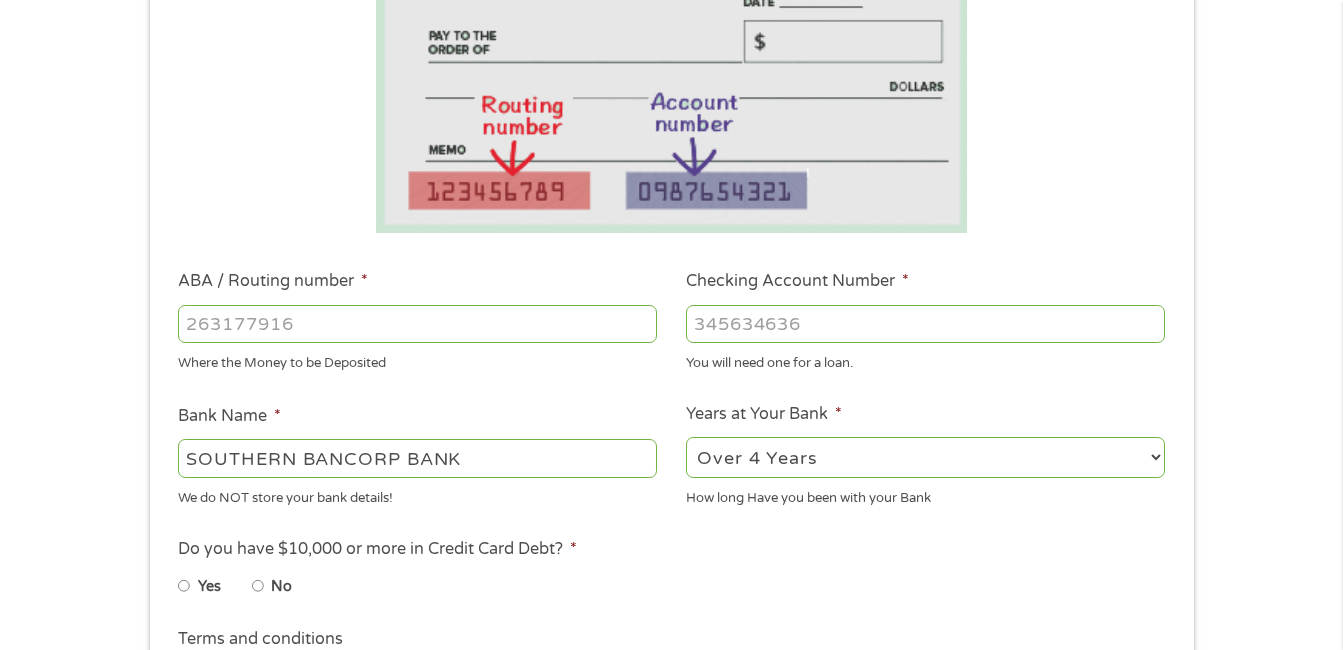 scroll, scrollTop: 400, scrollLeft: 0, axis: vertical 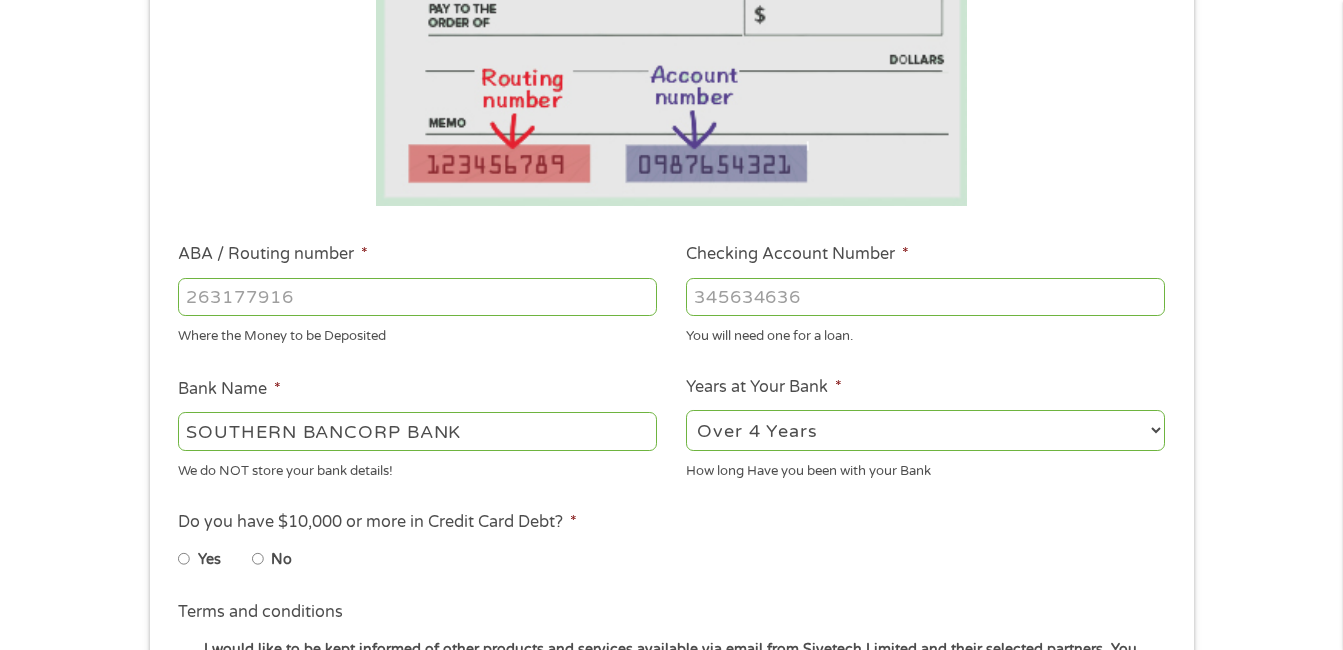 click on "No" at bounding box center [258, 559] 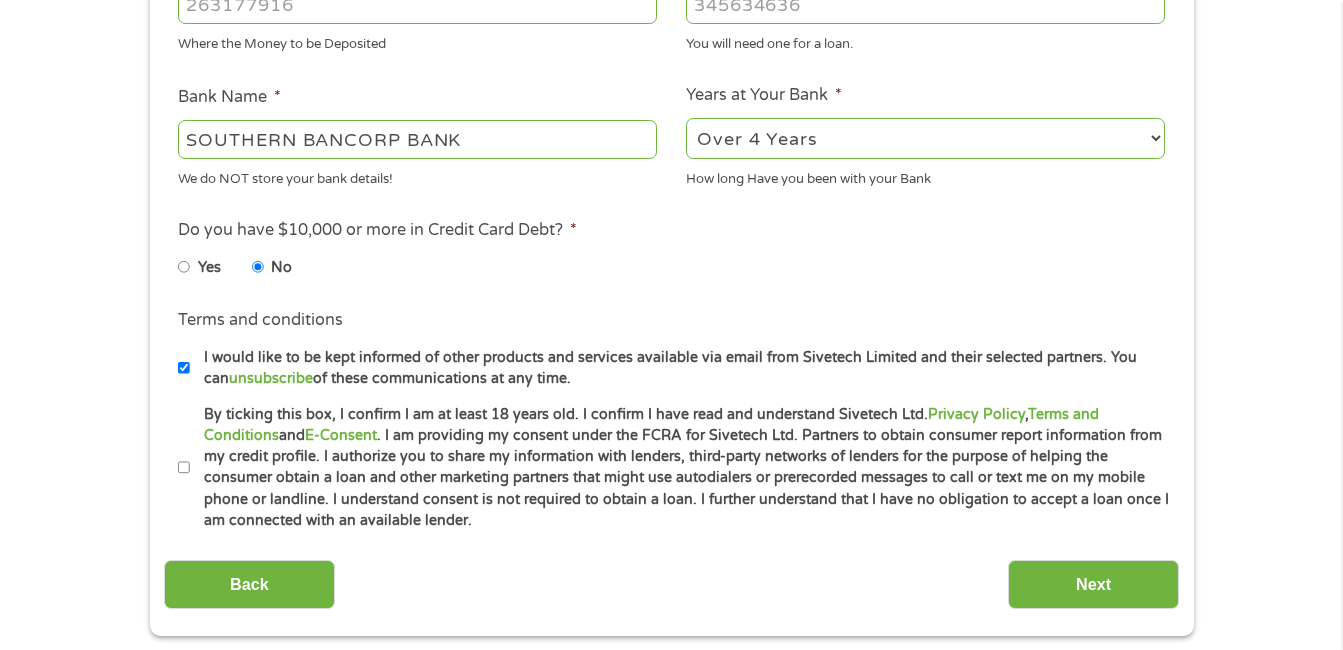 scroll, scrollTop: 700, scrollLeft: 0, axis: vertical 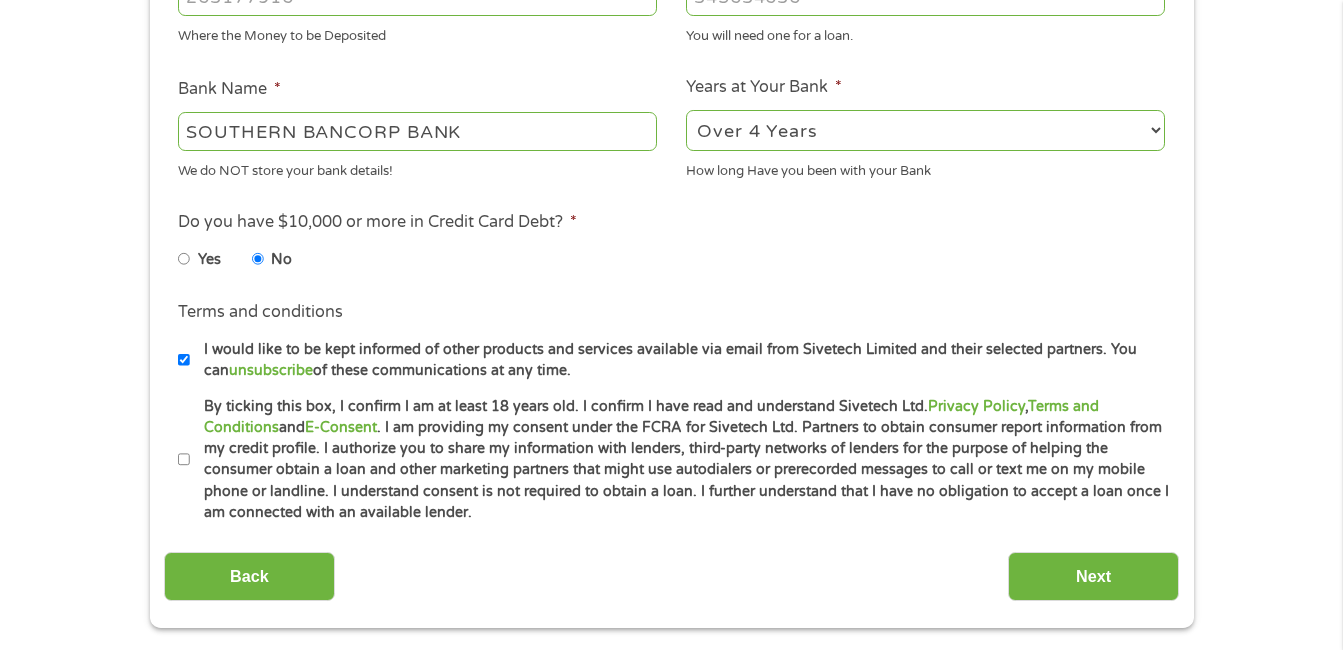 click on "By ticking this box, I confirm I am at least 18 years old. I confirm I have read and understand Sivetech Ltd.  Privacy Policy ,  Terms and Conditions  and  E-Consent . I am providing my consent under the FCRA for Sivetech Ltd. Partners to obtain consumer report information from my credit profile. I authorize you to share my information with lenders, third-party networks of lenders for the purpose of helping the consumer obtain a loan and other marketing partners that might use autodialers or prerecorded messages to call or text me on my mobile phone or landline. I understand consent is not required to obtain a loan. I further understand that I have no obligation to accept a loan once I am connected with an available lender." at bounding box center [184, 460] 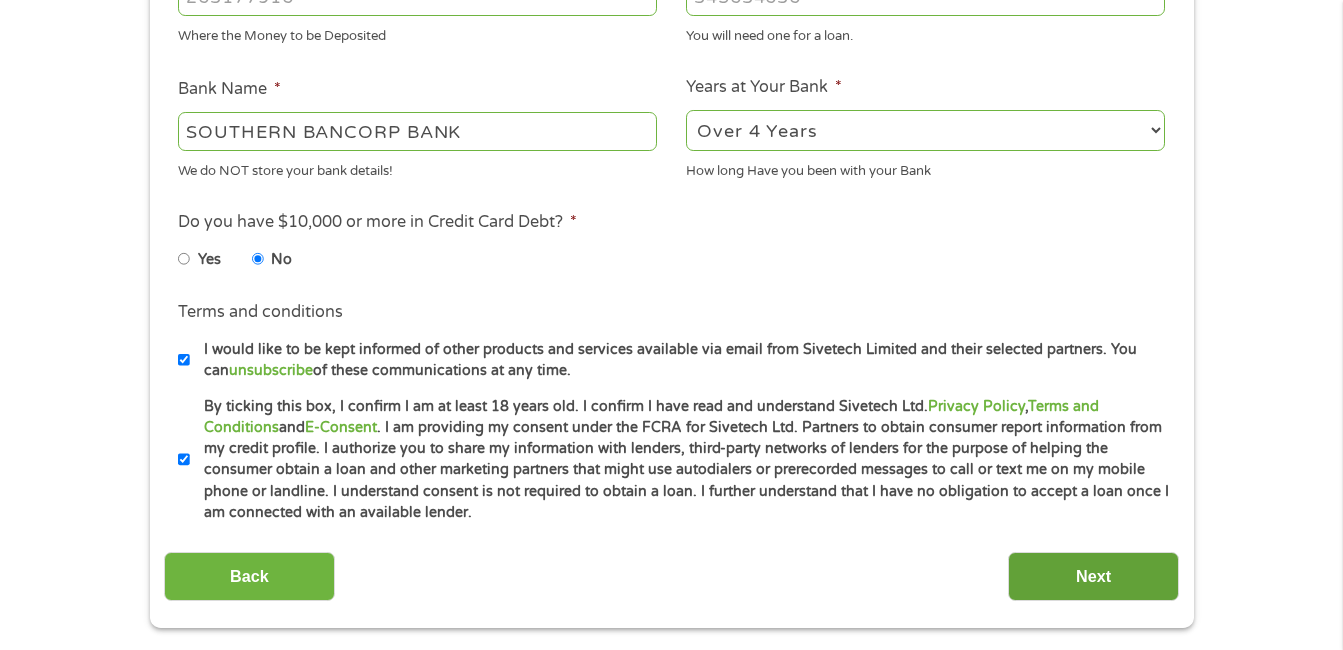 click on "Next" at bounding box center [1093, 576] 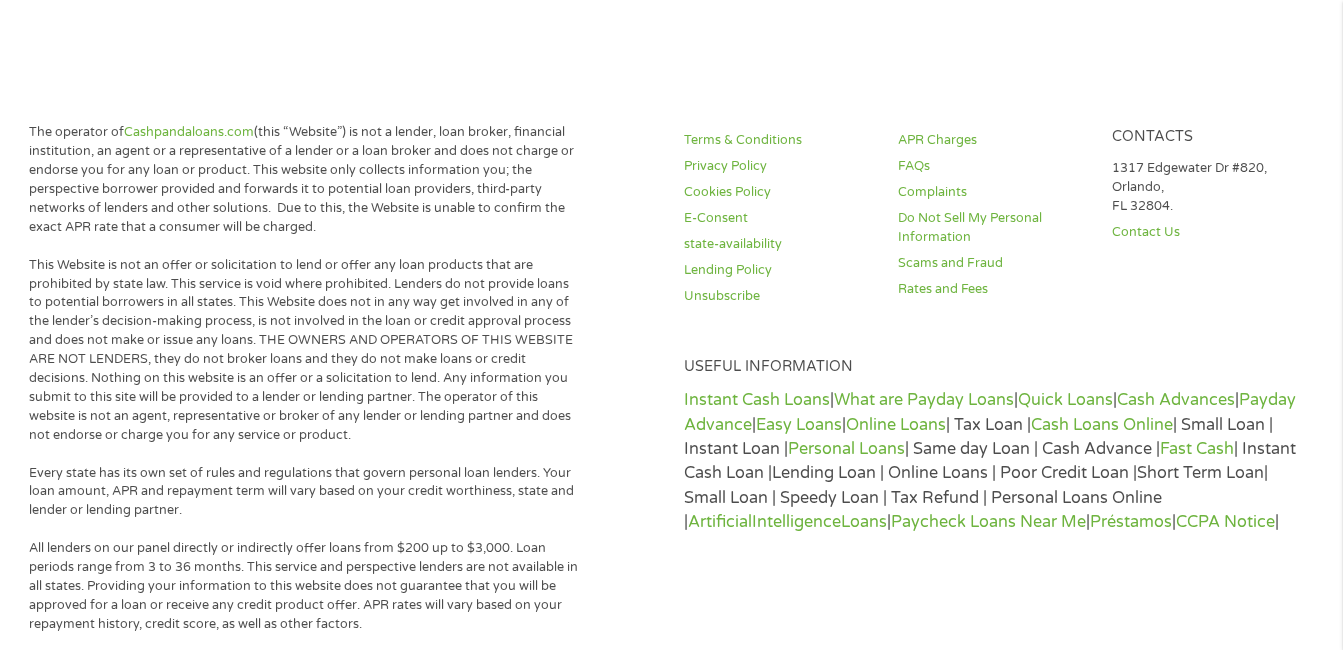 scroll, scrollTop: 8, scrollLeft: 8, axis: both 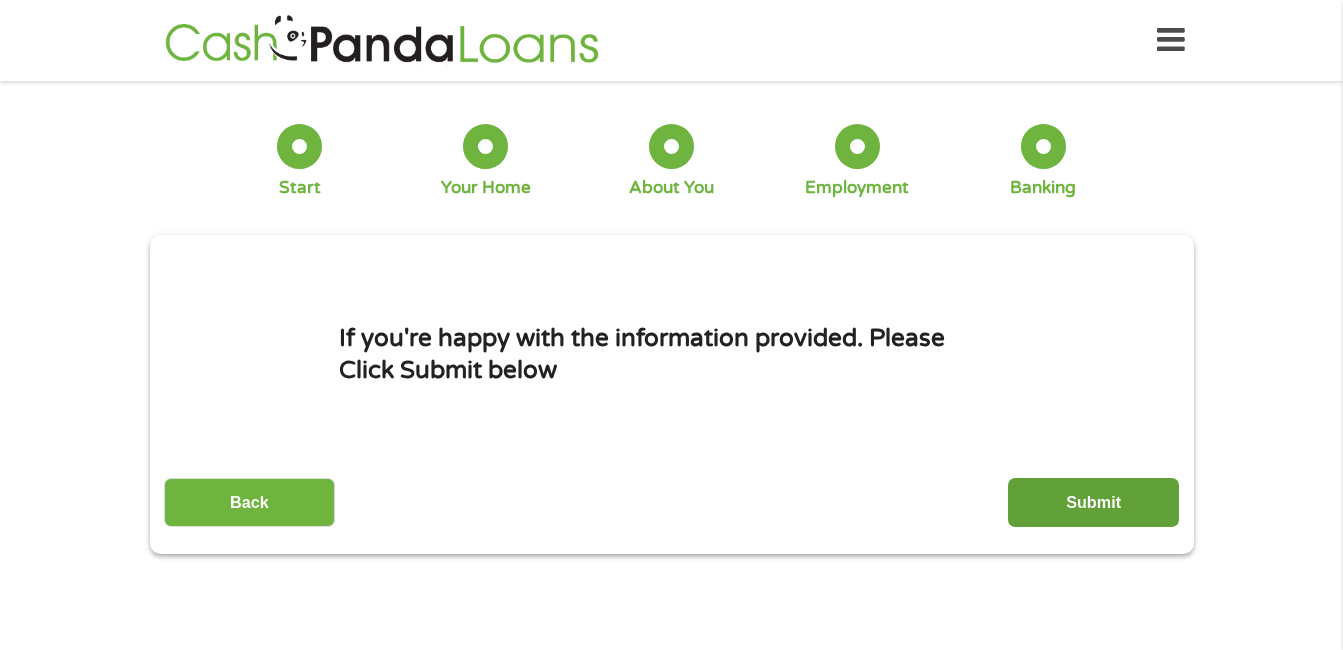 click on "Submit" at bounding box center (1093, 502) 